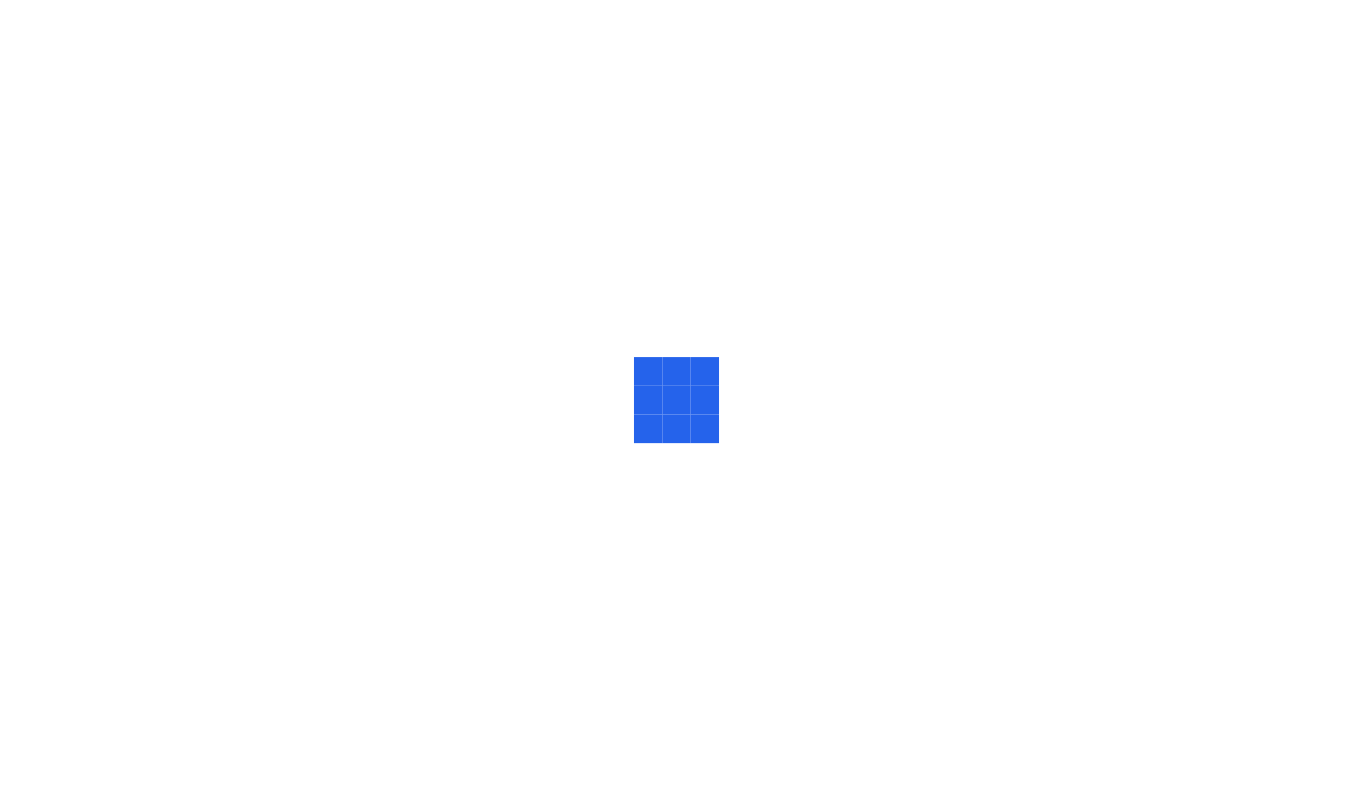 scroll, scrollTop: 0, scrollLeft: 0, axis: both 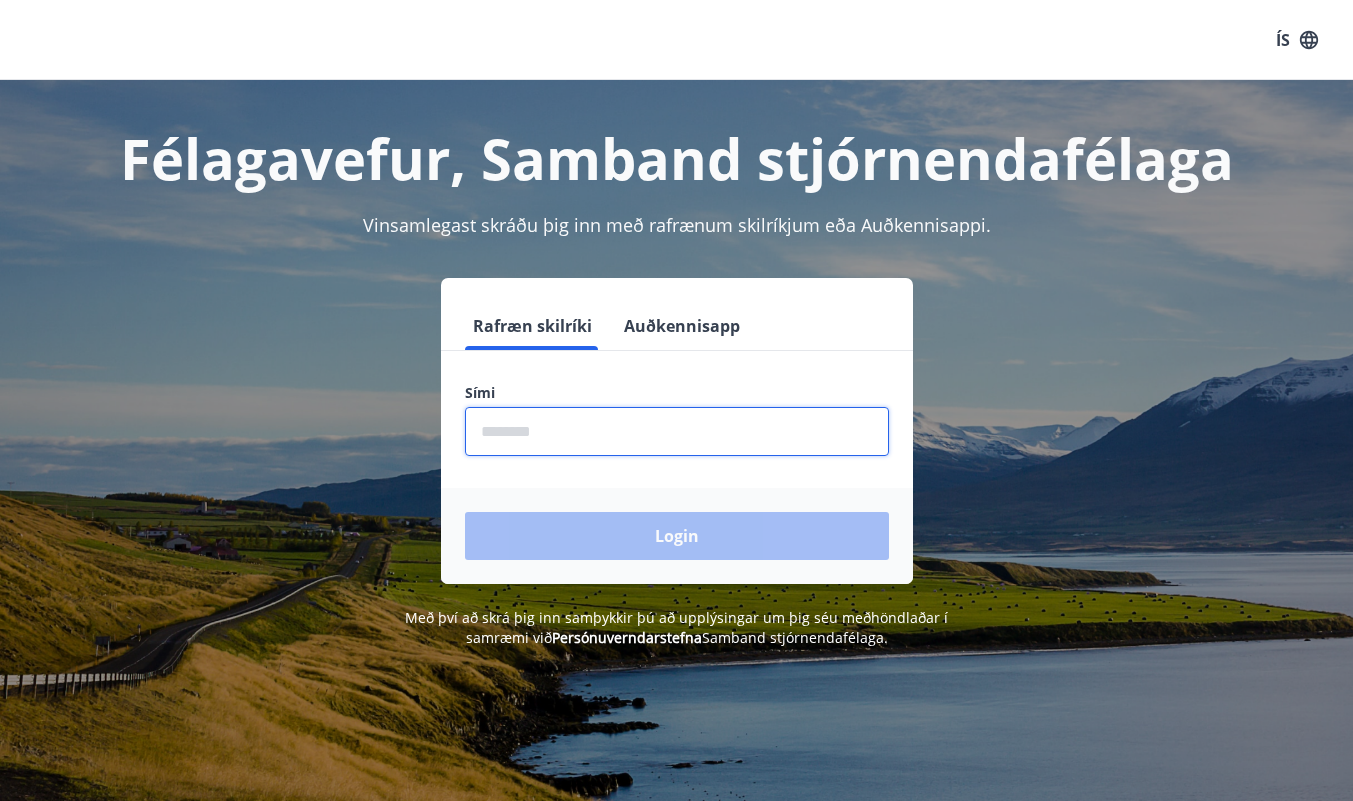 click at bounding box center [677, 431] 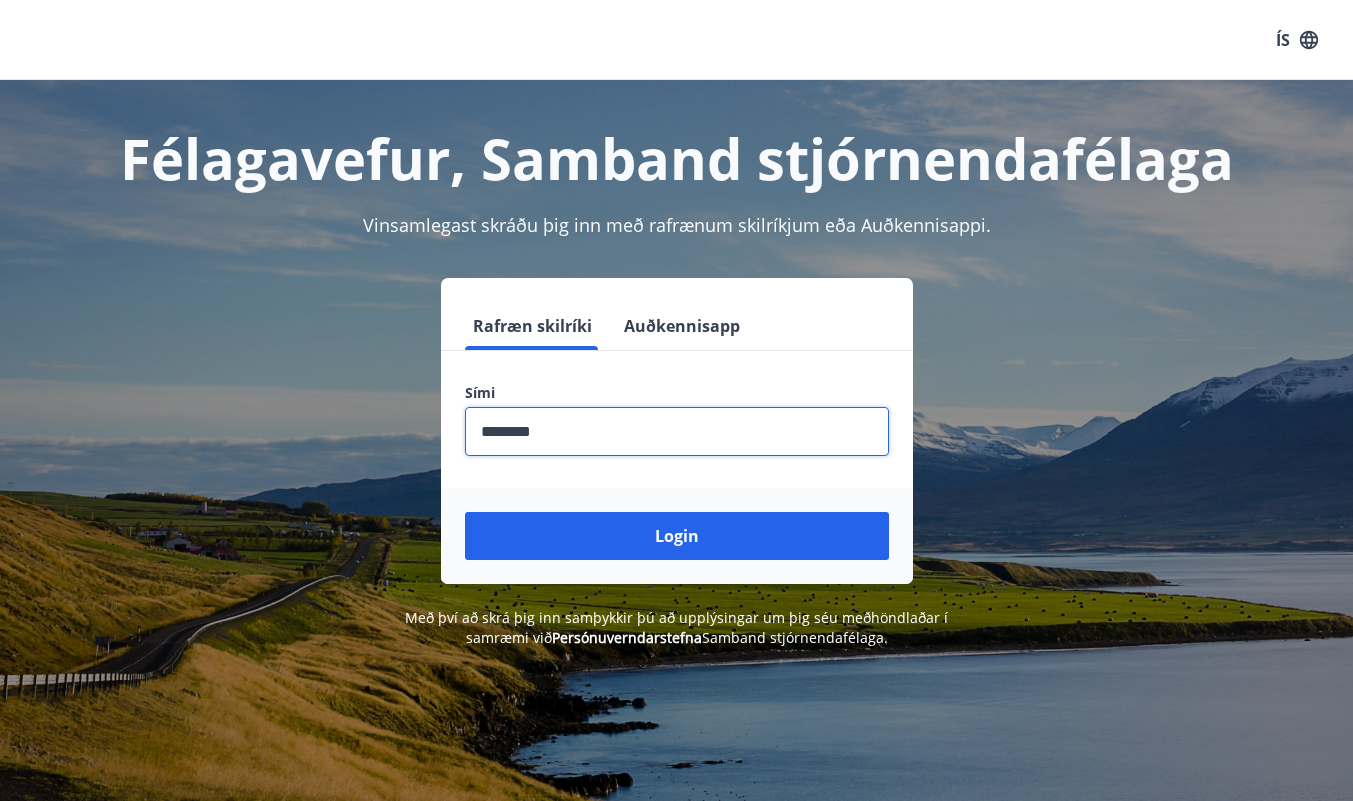 type on "********" 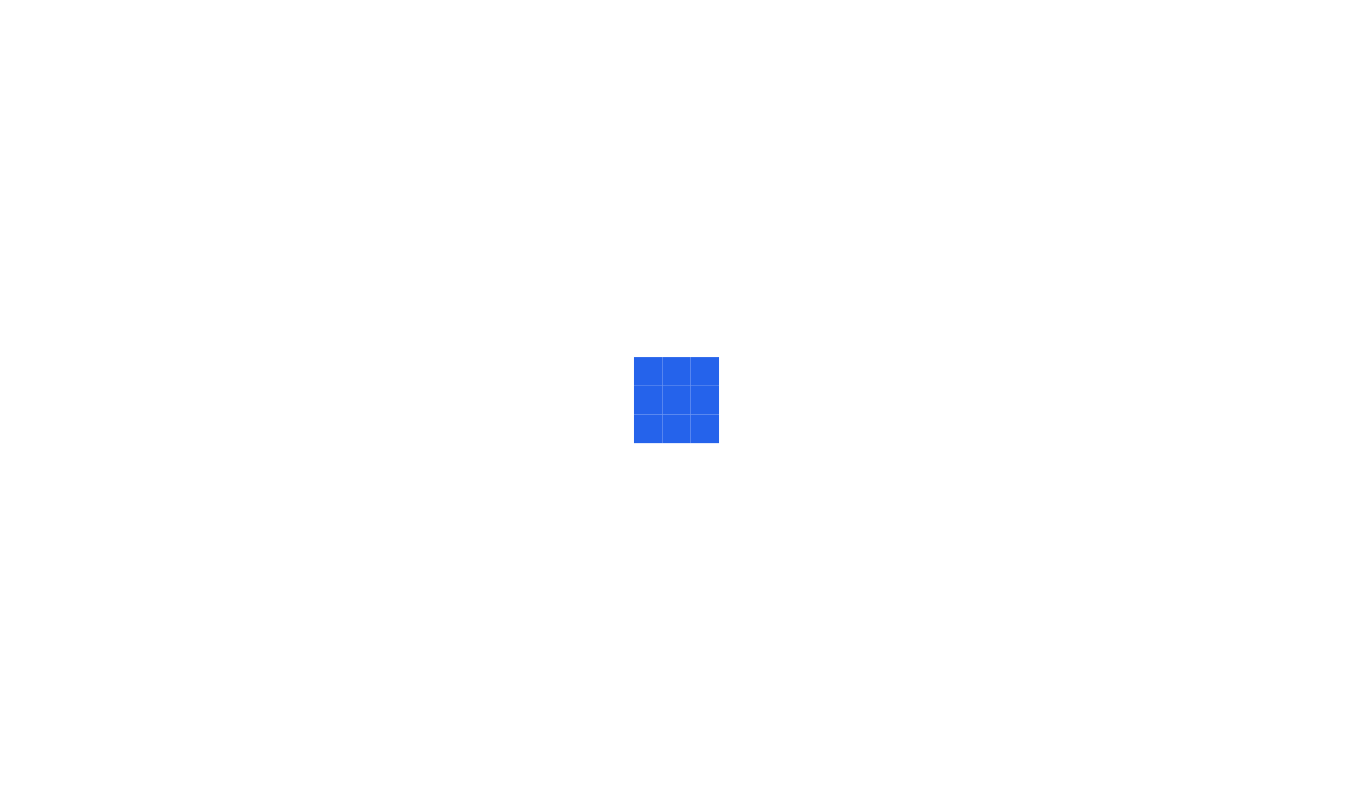 scroll, scrollTop: 0, scrollLeft: 0, axis: both 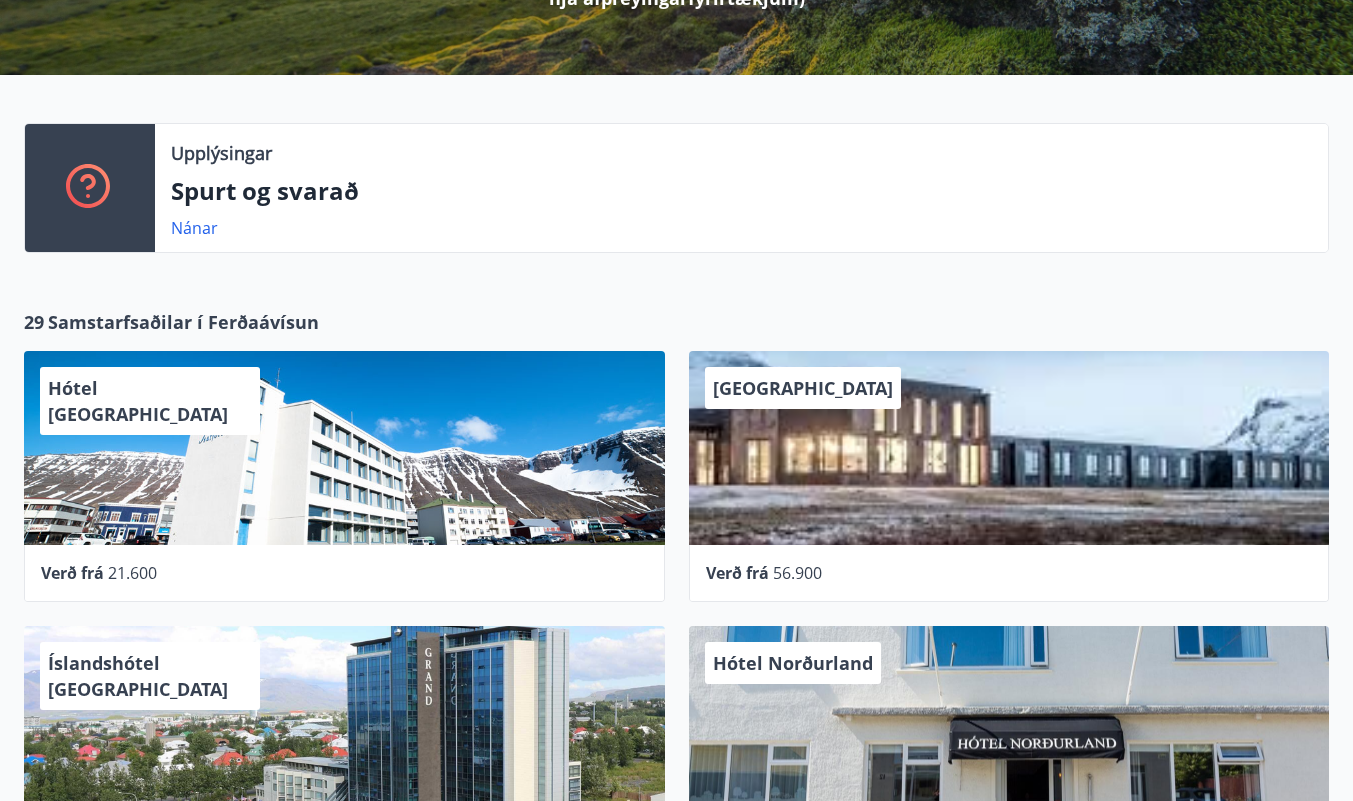 click on "Hótel [GEOGRAPHIC_DATA]" at bounding box center (344, 448) 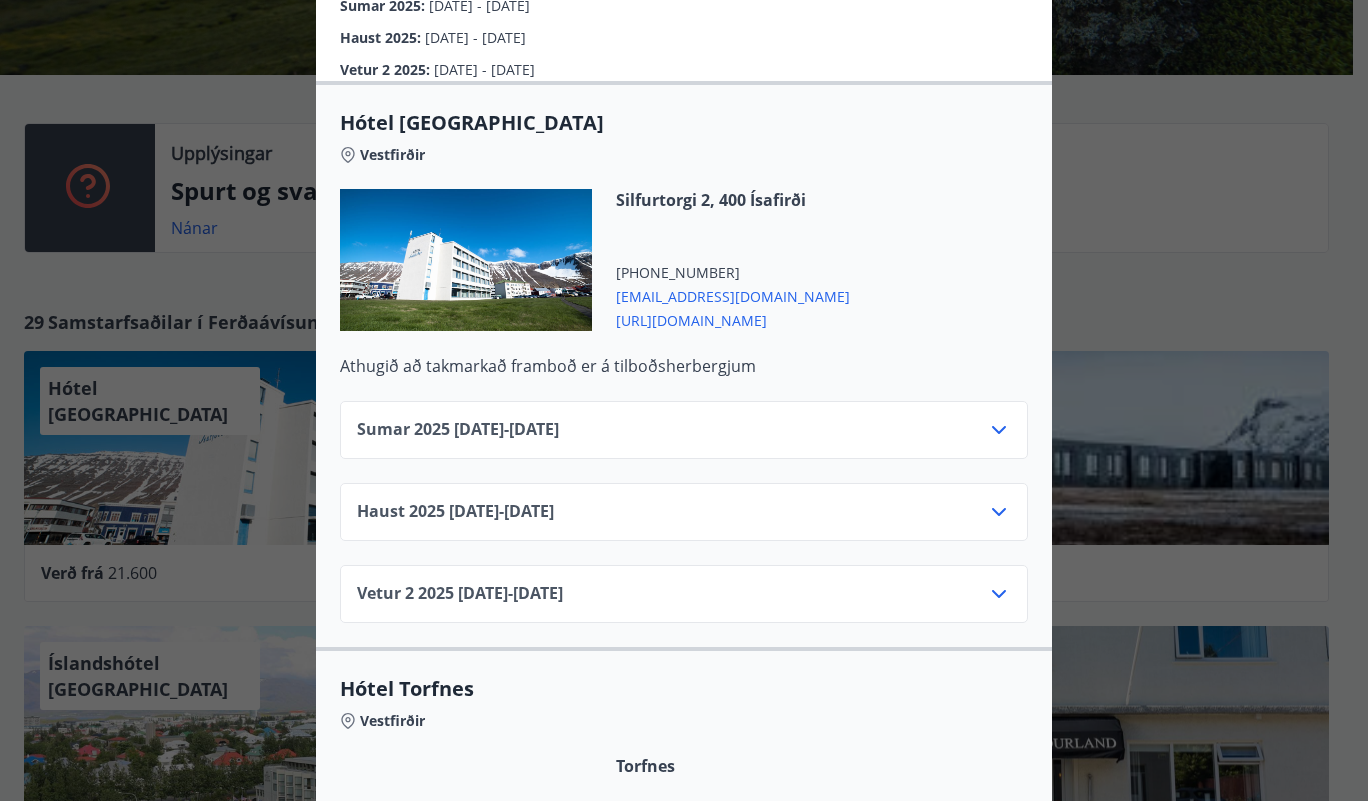 scroll, scrollTop: 500, scrollLeft: 0, axis: vertical 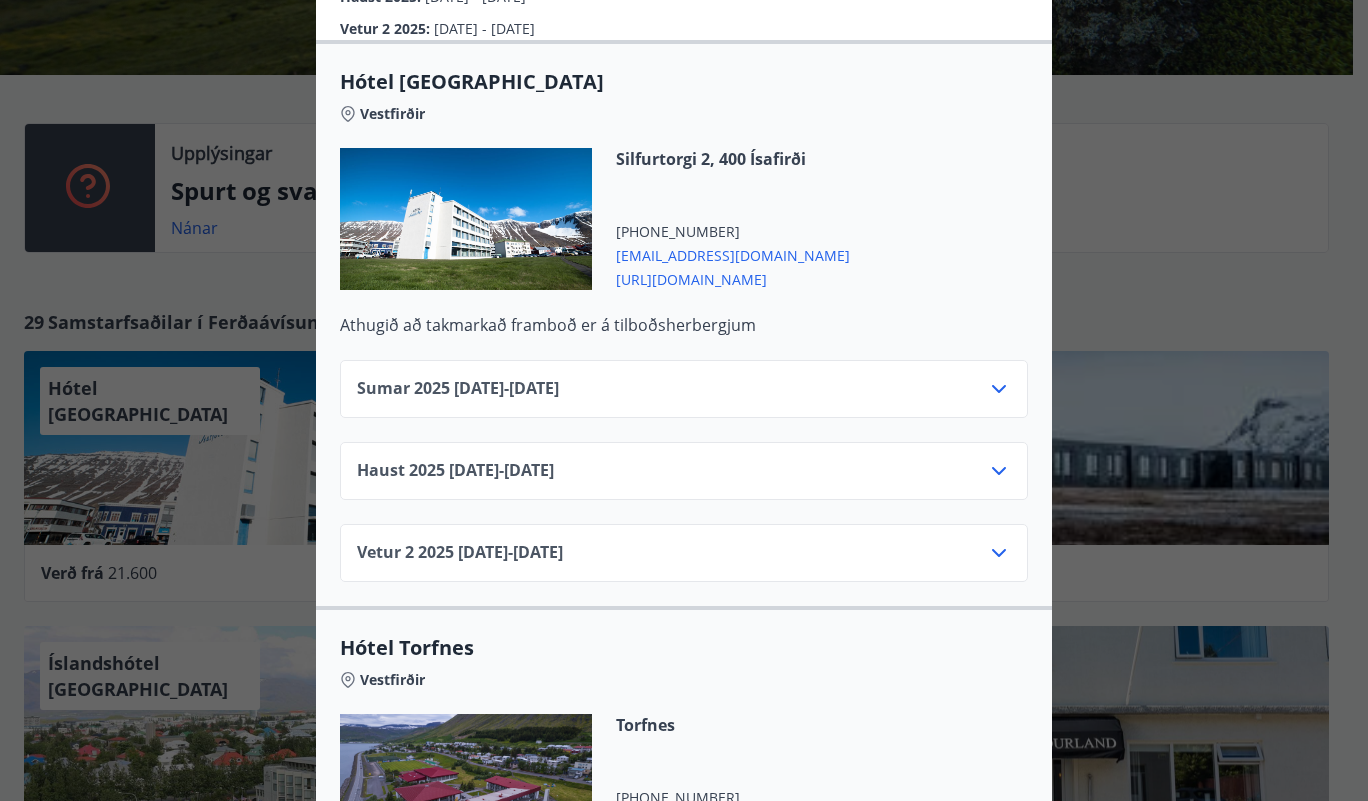 click on "Sumar [PHONE_NUMBER][DATE]  -  [DATE]" at bounding box center [684, 389] 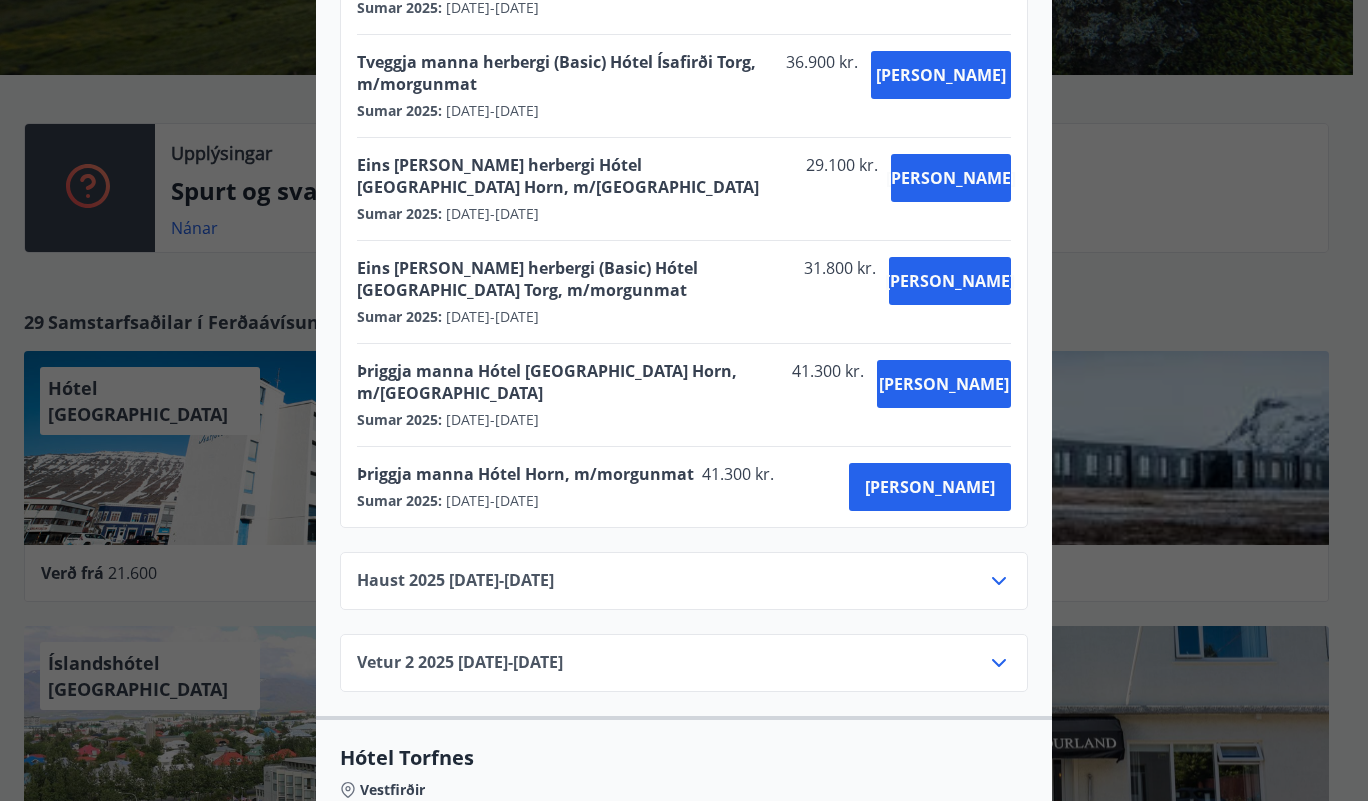 scroll, scrollTop: 1100, scrollLeft: 0, axis: vertical 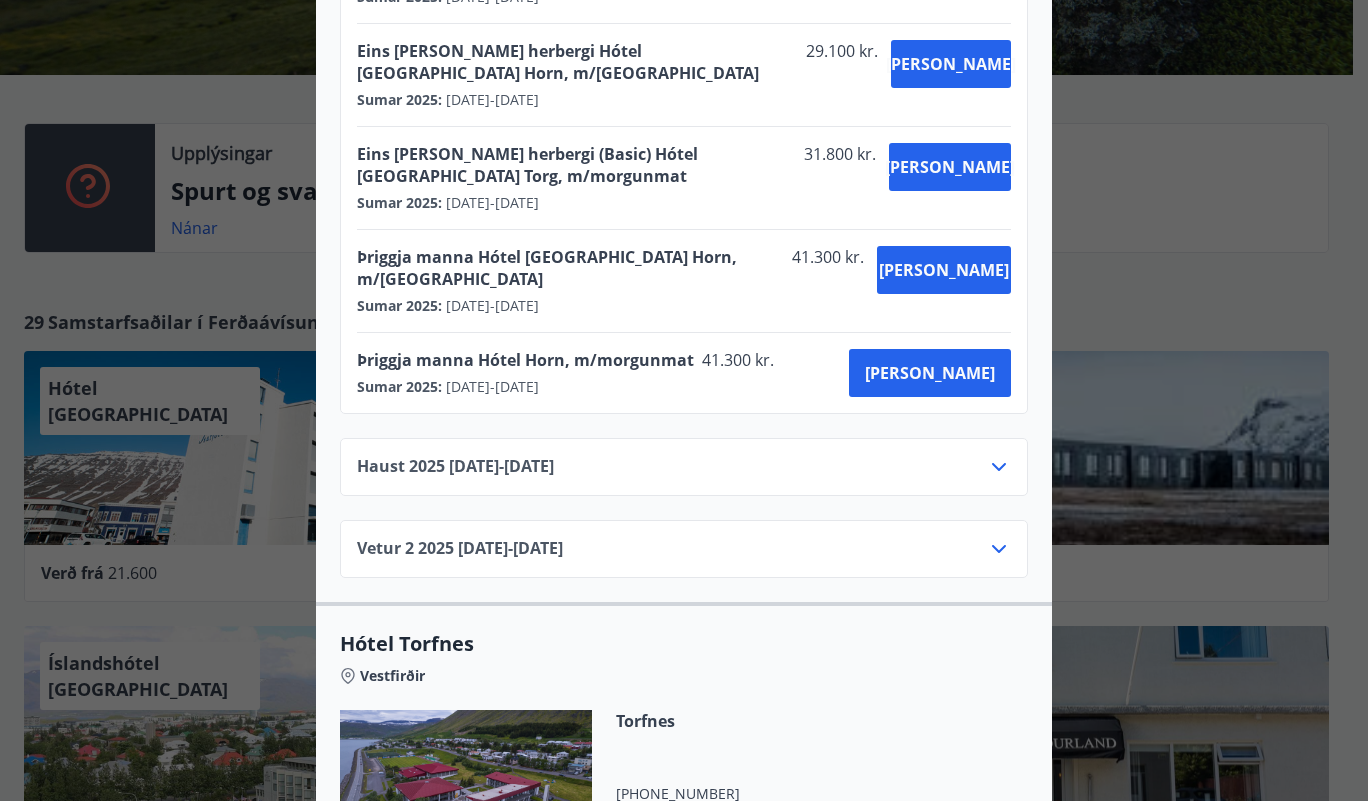 click on "Haust [PHONE_NUMBER][DATE]  -  [DATE]" at bounding box center (684, 475) 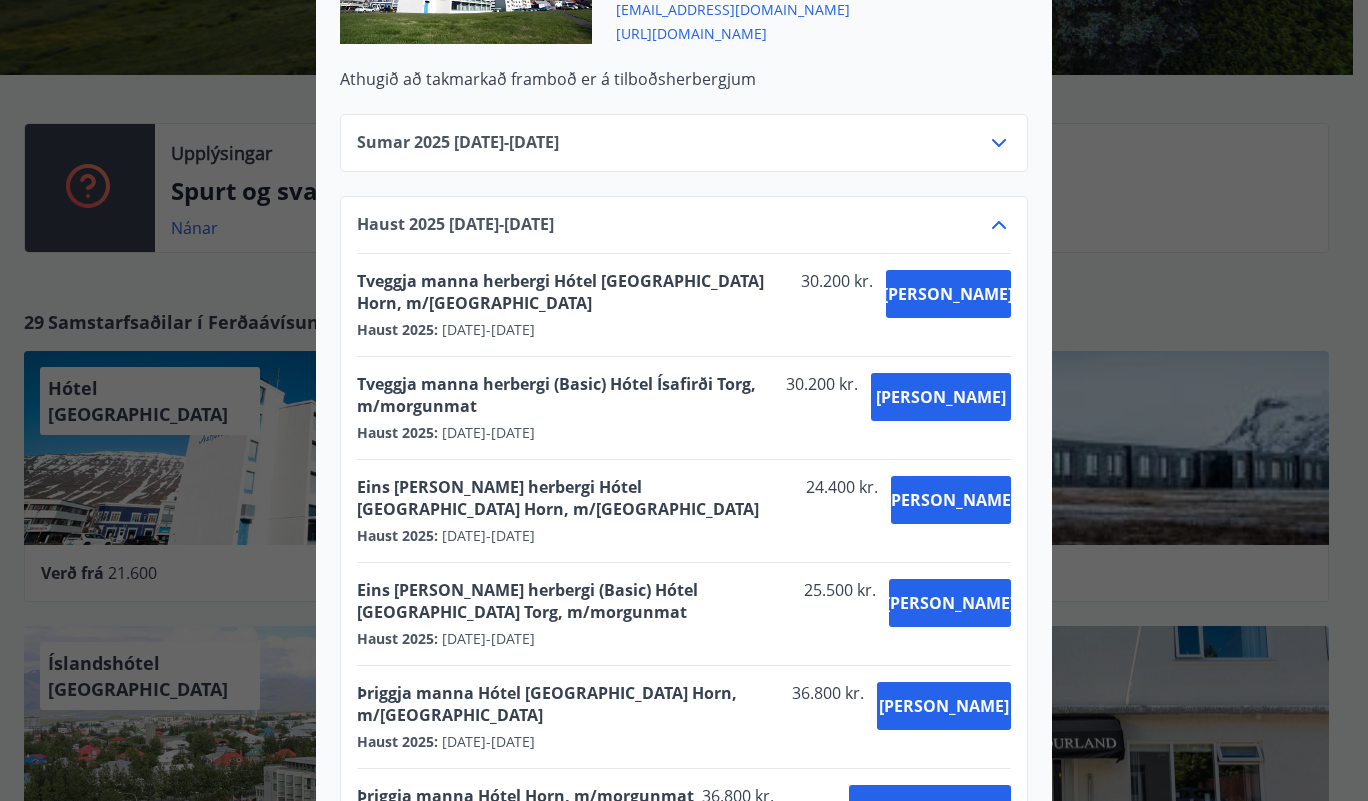 scroll, scrollTop: 700, scrollLeft: 0, axis: vertical 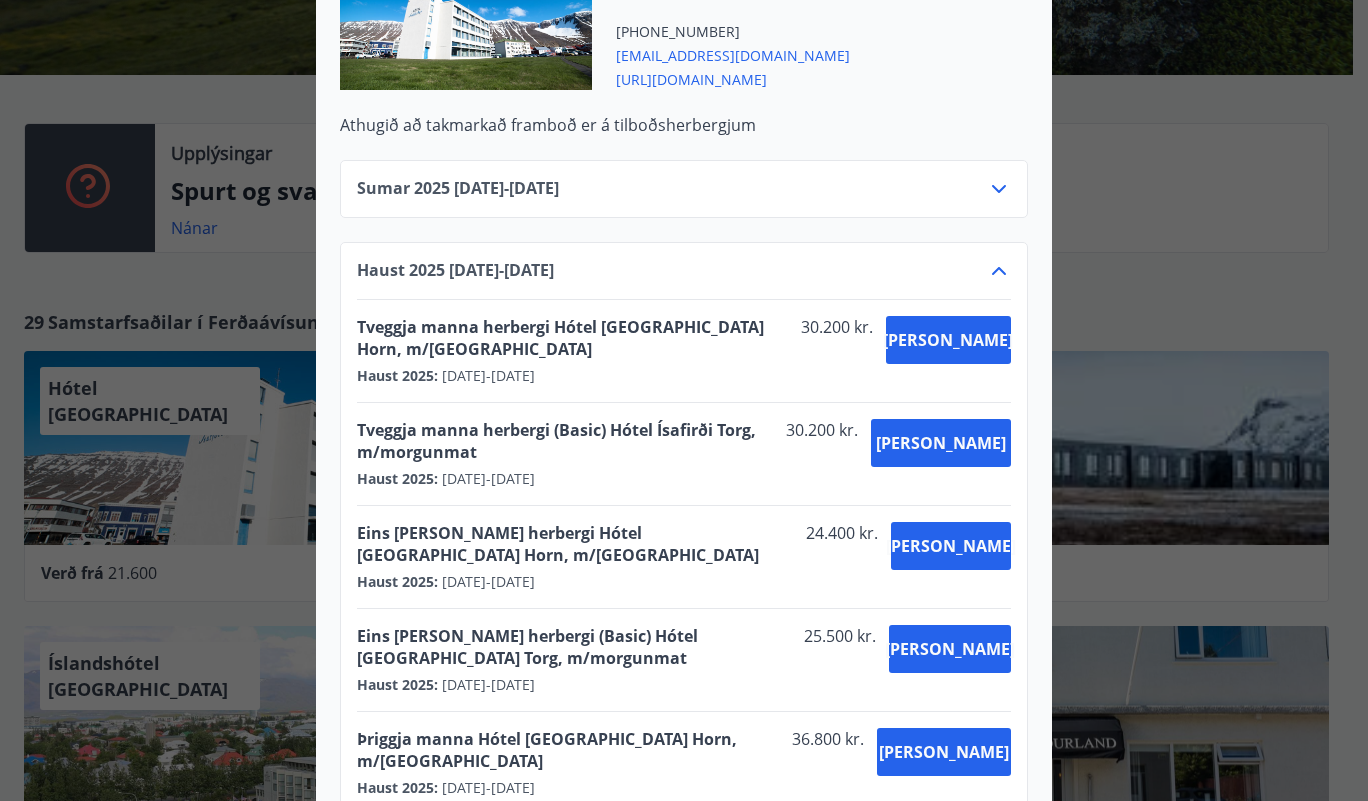click on "Haust [PHONE_NUMBER][DATE]  -  [DATE] Tveggja manna herbergi Hótel [GEOGRAPHIC_DATA] Horn, m/morgunmat 30.200 kr. Haust 2025 : [DATE]  -  [DATE] [PERSON_NAME] Tveggja manna herbergi (Basic) Hótel Ísafirði Torg,  m/morgunmat 30.200 kr. Haust 2025 : [DATE]  -  [DATE] [PERSON_NAME] Eins [PERSON_NAME] herbergi Hótel [GEOGRAPHIC_DATA] Horn,  m/morgunmat 24.400 kr. Haust 2025 : [DATE]  -  [DATE] [PERSON_NAME] Eins [PERSON_NAME] herbergi (Basic) Hótel [GEOGRAPHIC_DATA] Torg,  m/morgunmat 25.500 kr. Haust 2025 : [DATE]  -  [DATE] [PERSON_NAME] Þriggja manna Hótel [GEOGRAPHIC_DATA] Horn, m/morgunmat 36.800 kr. Haust 2025 : [DATE]  -  [DATE] [PERSON_NAME] Þriggja manna Hótel Horn, m/morgunmat 36.800 kr. Haust 2025 : [DATE]  -  [DATE] [PERSON_NAME]" at bounding box center [684, 569] 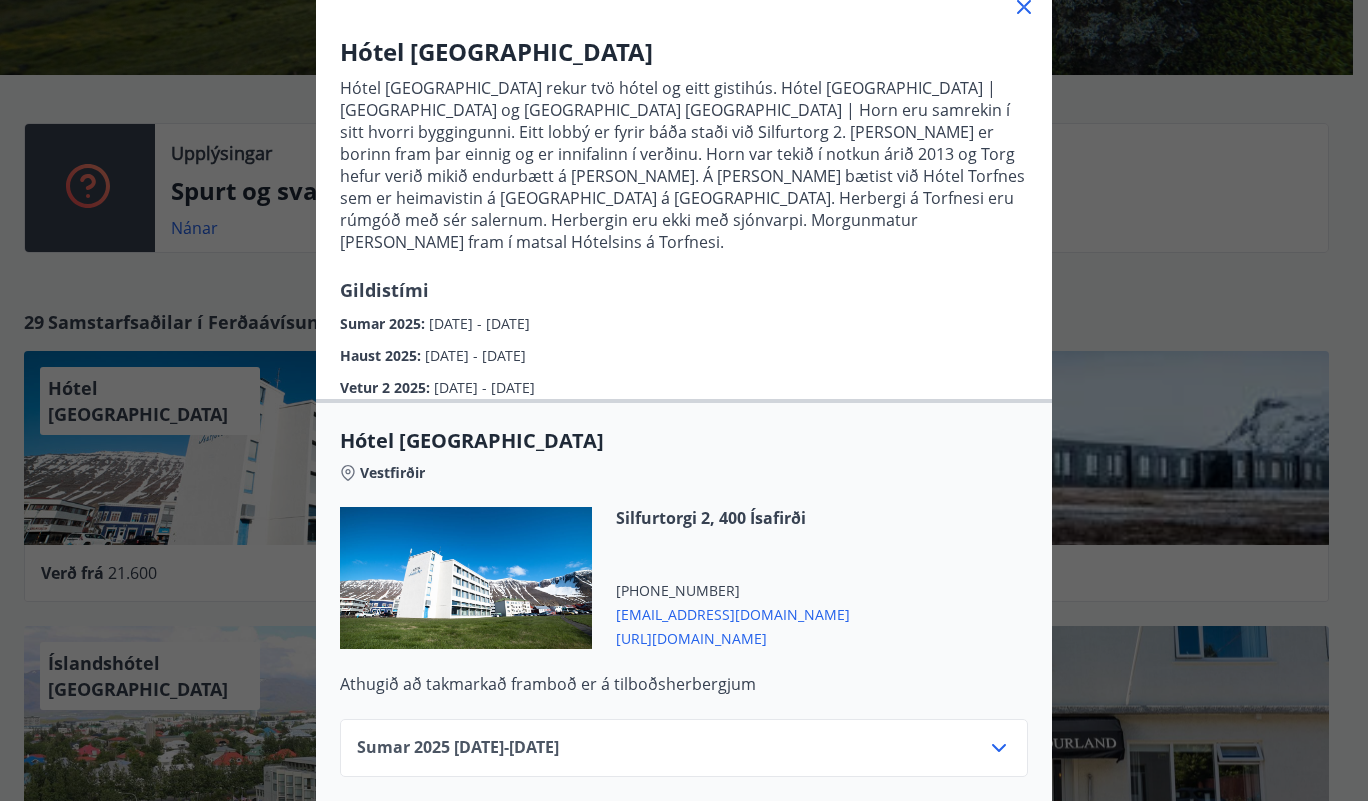 scroll, scrollTop: 100, scrollLeft: 0, axis: vertical 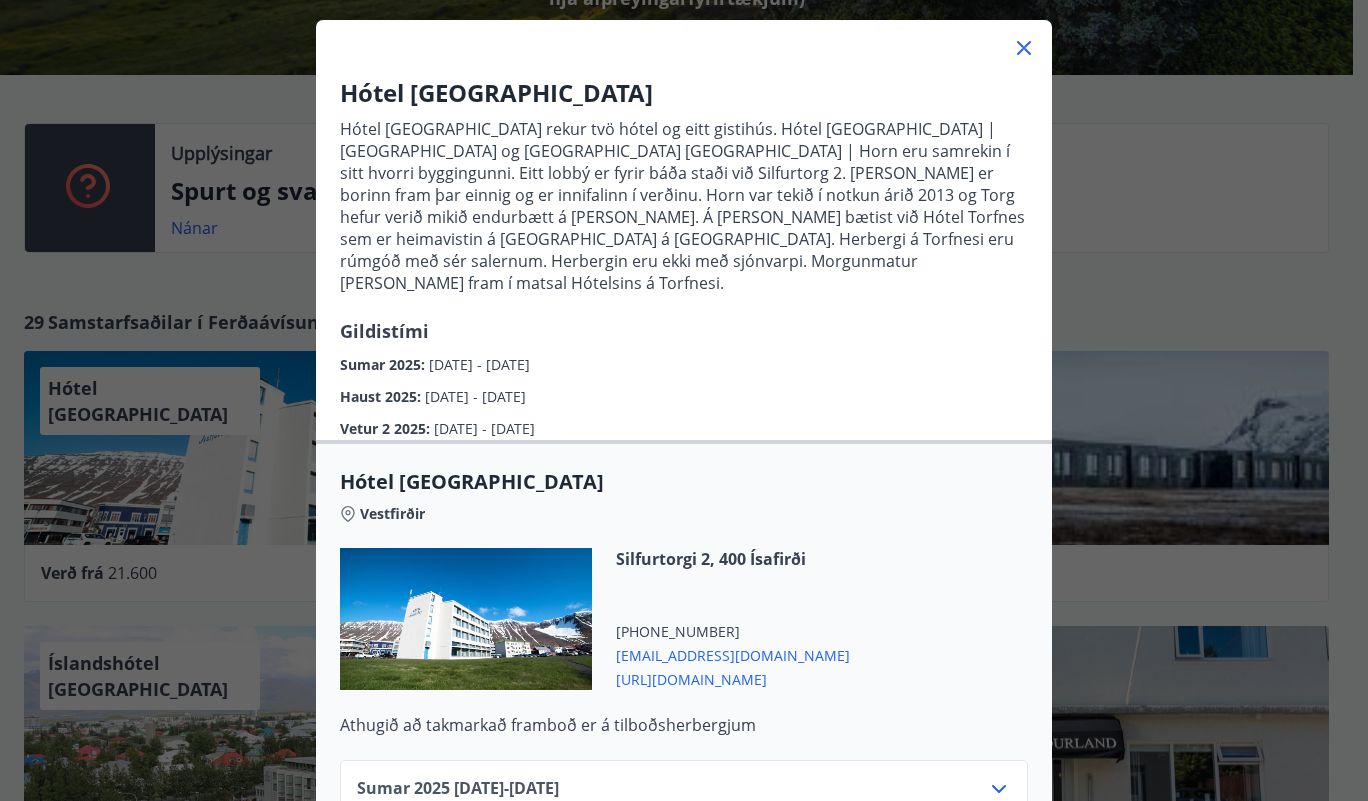 click 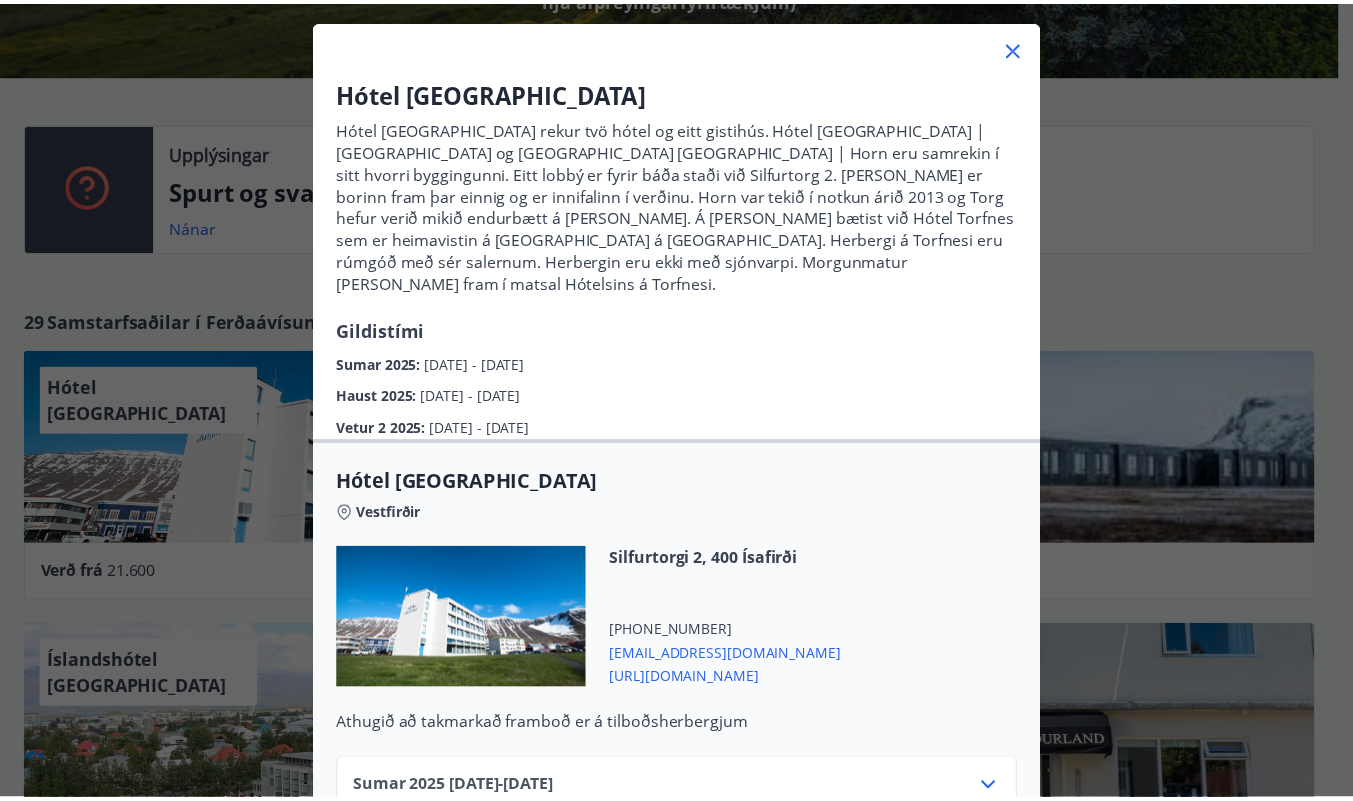 scroll, scrollTop: 0, scrollLeft: 0, axis: both 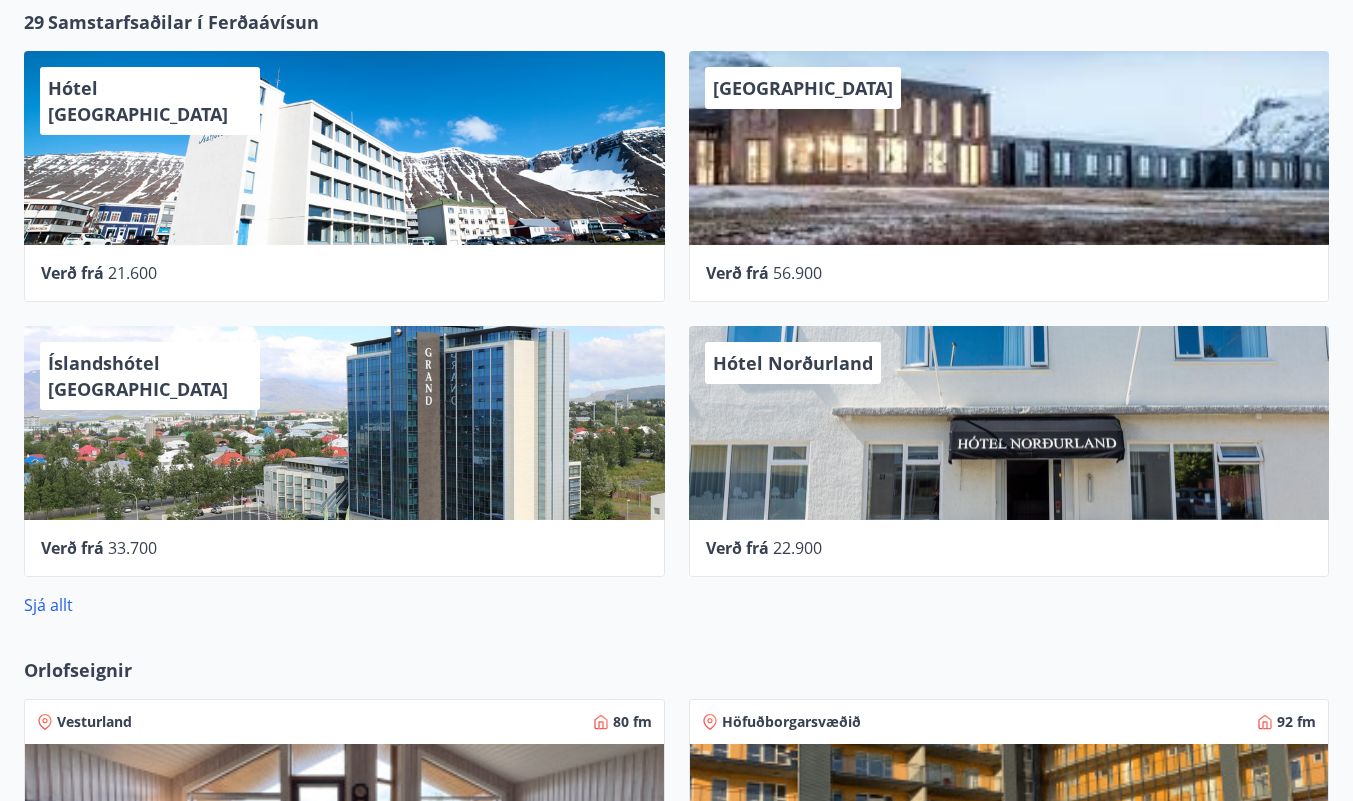click on "22.900" at bounding box center (797, 548) 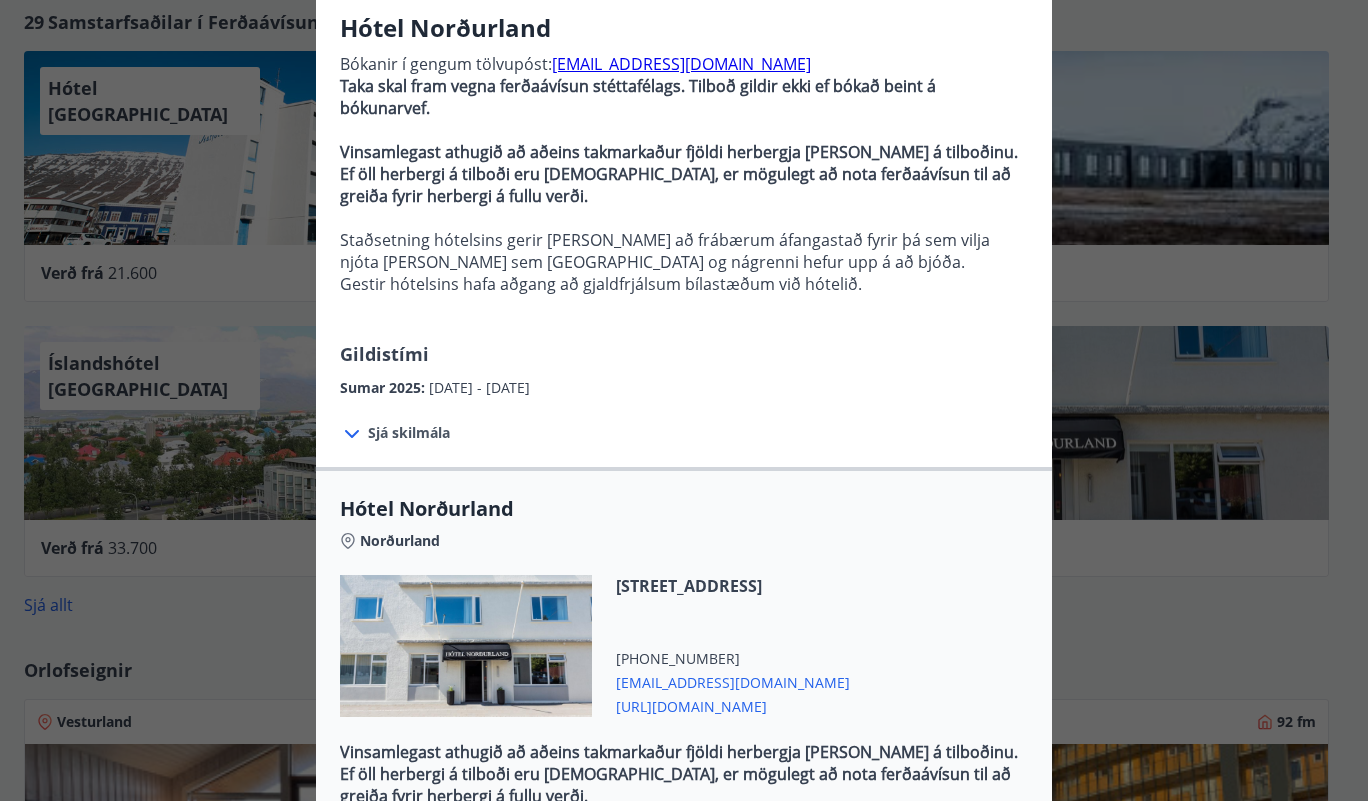 scroll, scrollTop: 200, scrollLeft: 0, axis: vertical 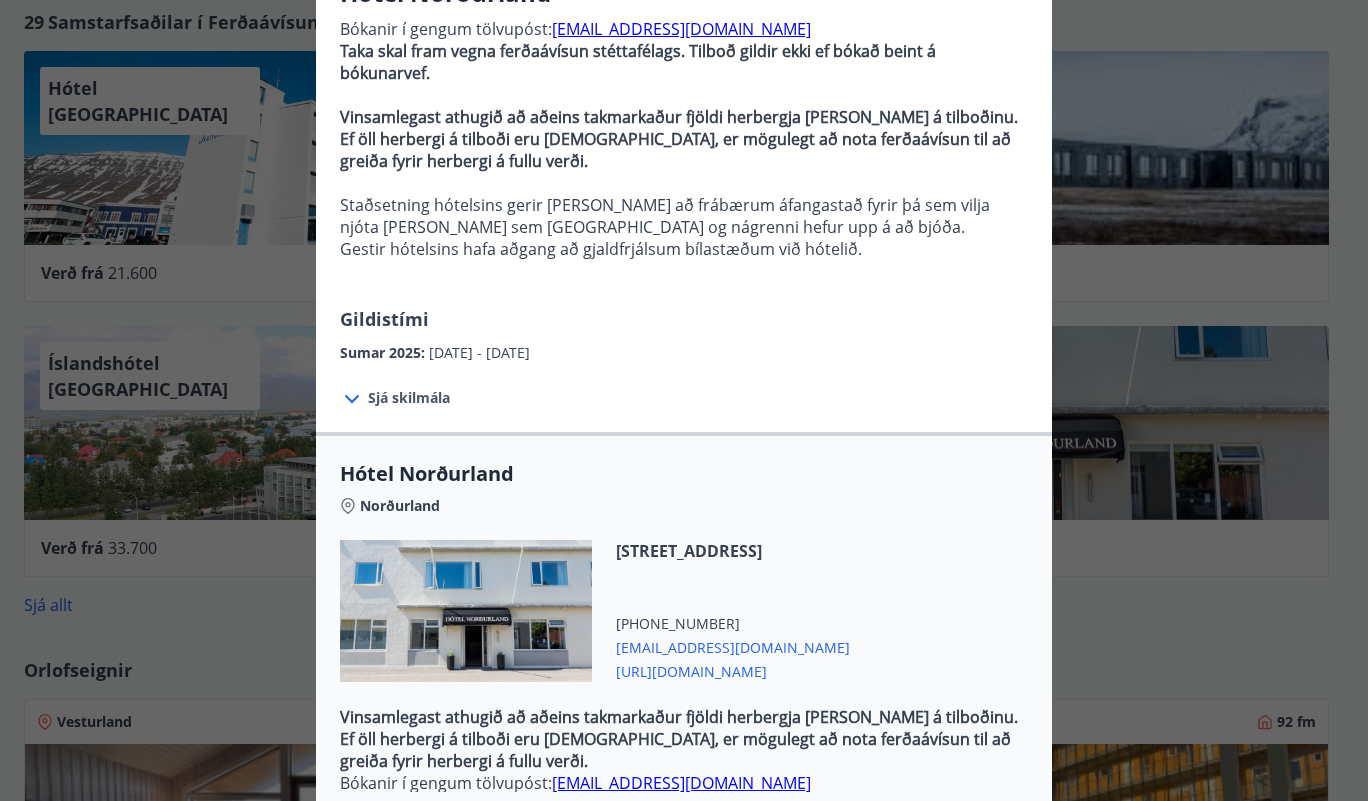click 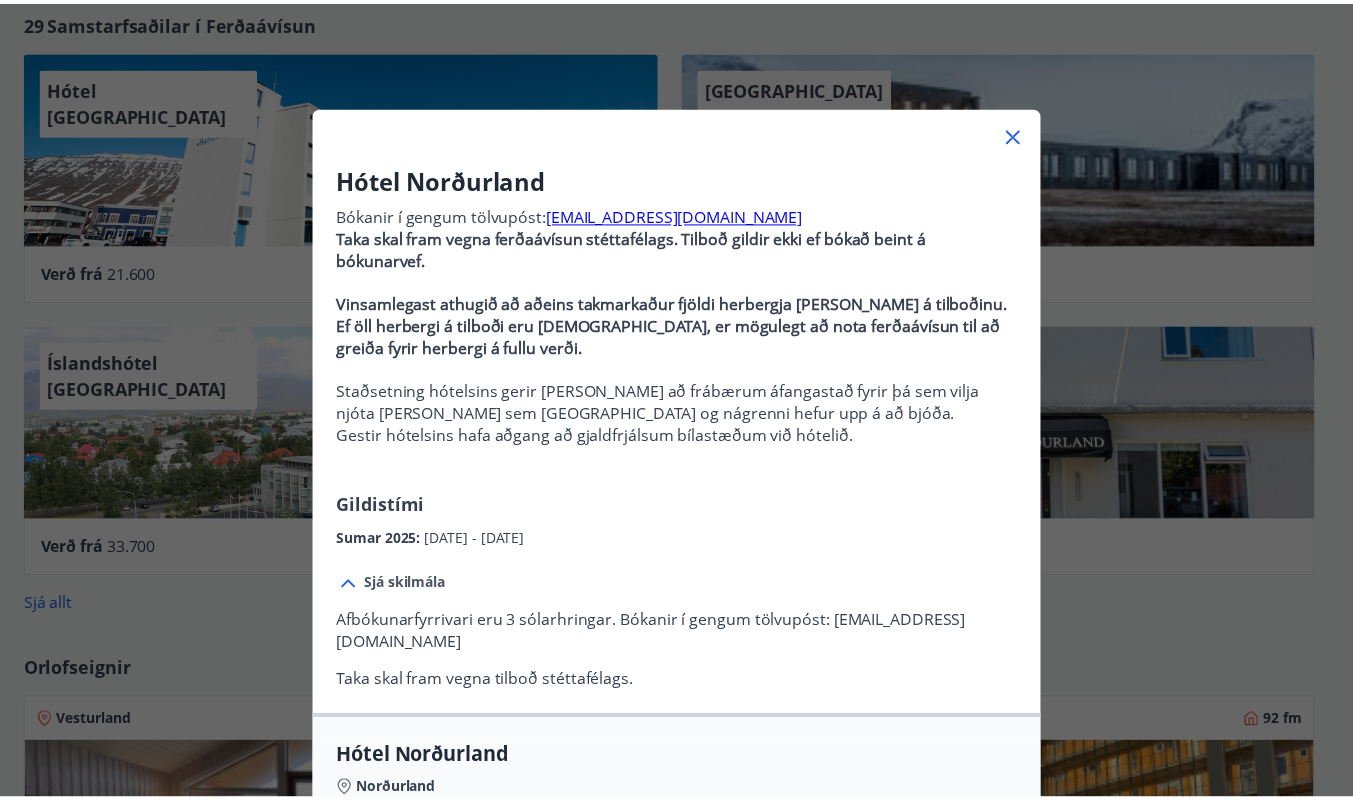 scroll, scrollTop: 0, scrollLeft: 0, axis: both 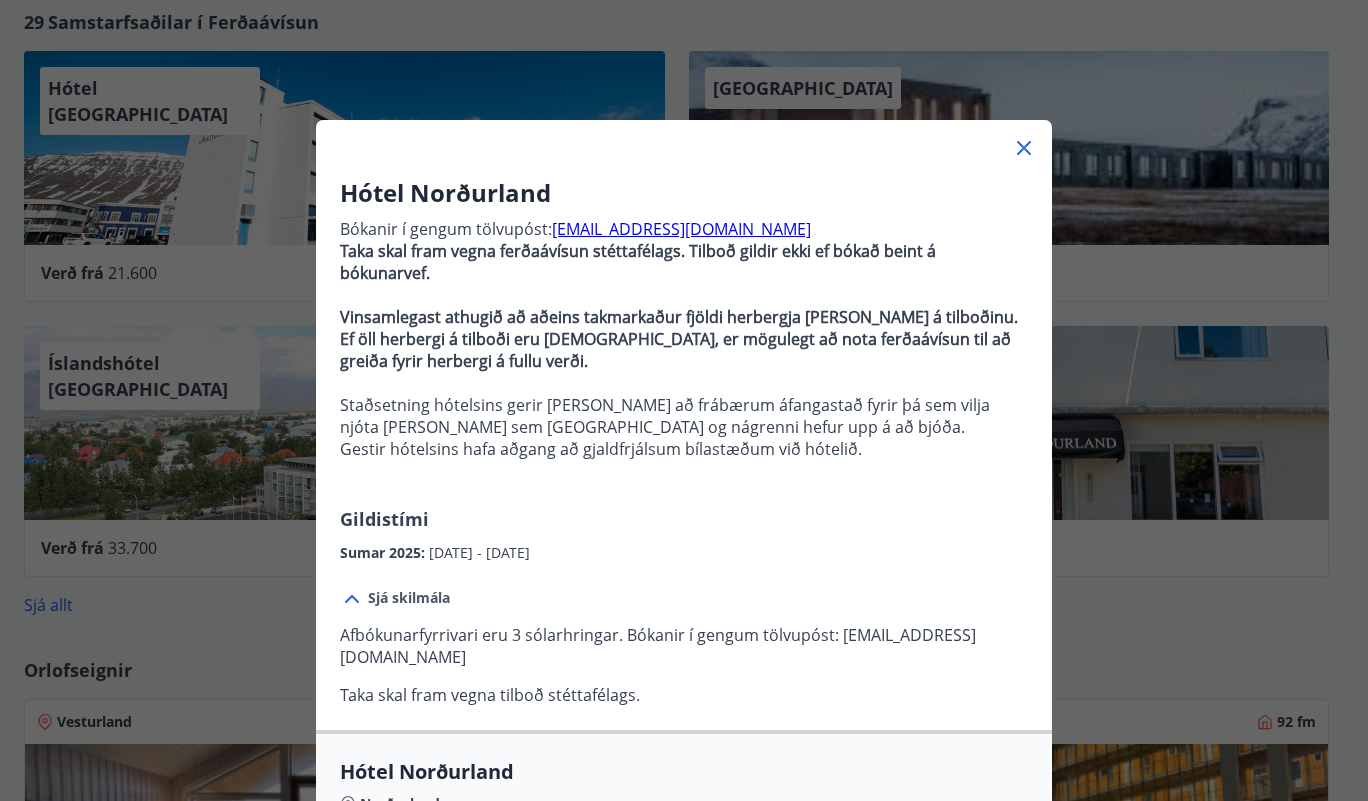 click 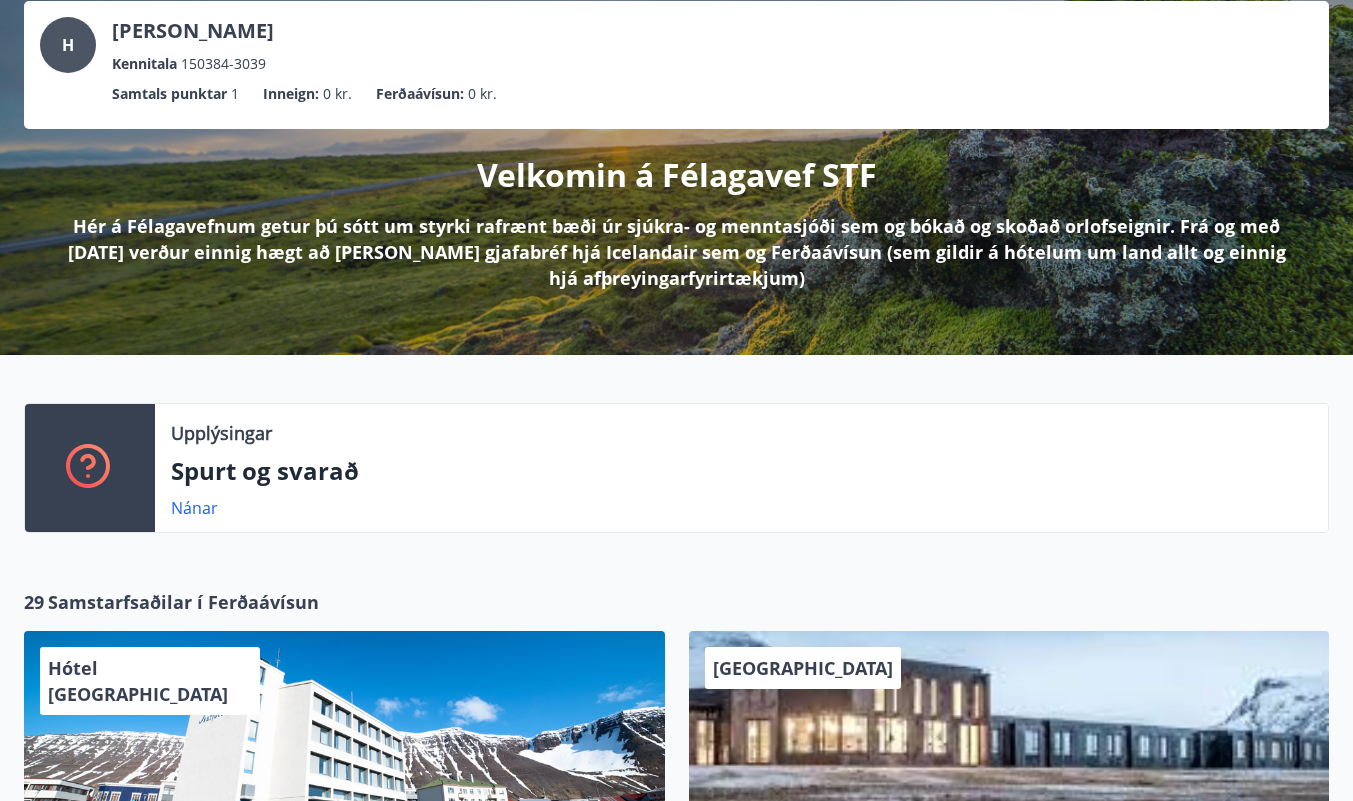 scroll, scrollTop: 0, scrollLeft: 0, axis: both 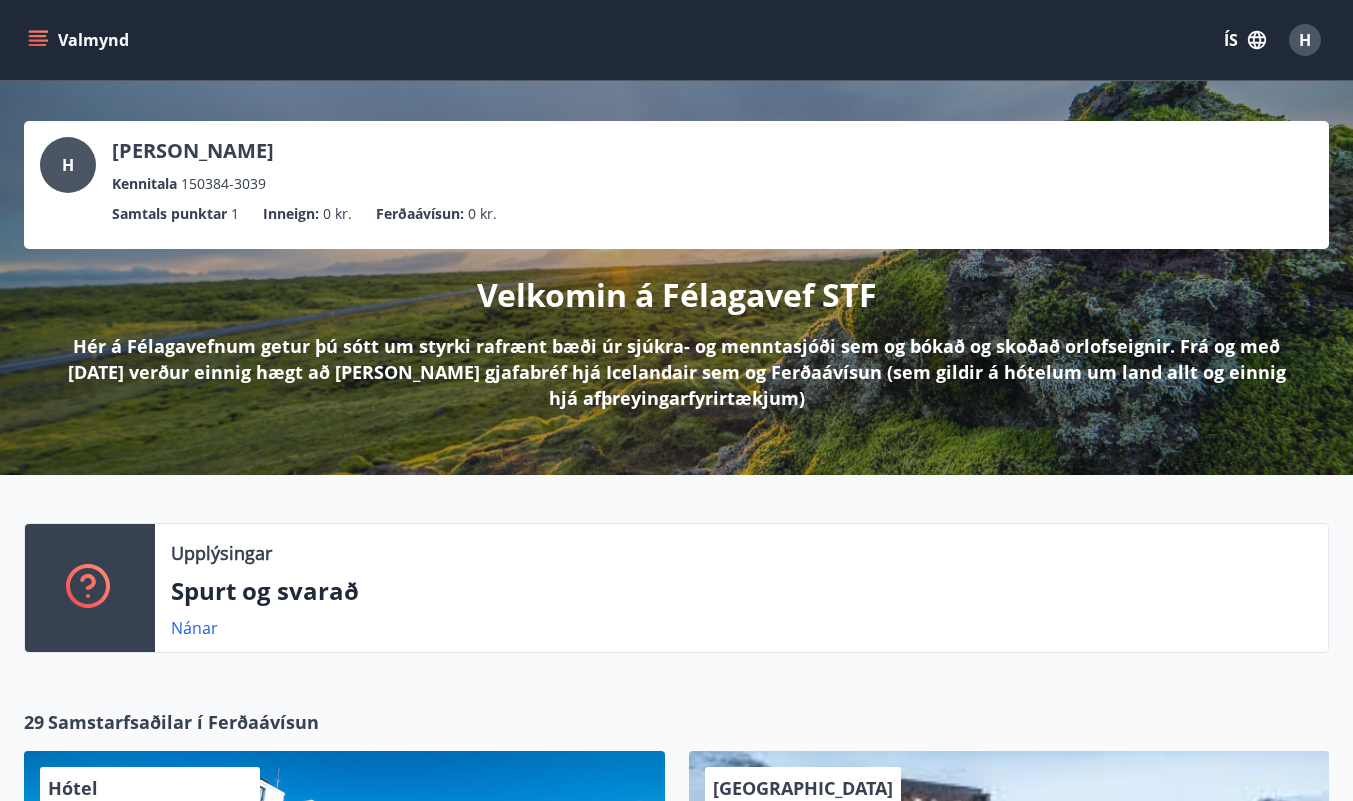 click on "Valmynd" at bounding box center [80, 40] 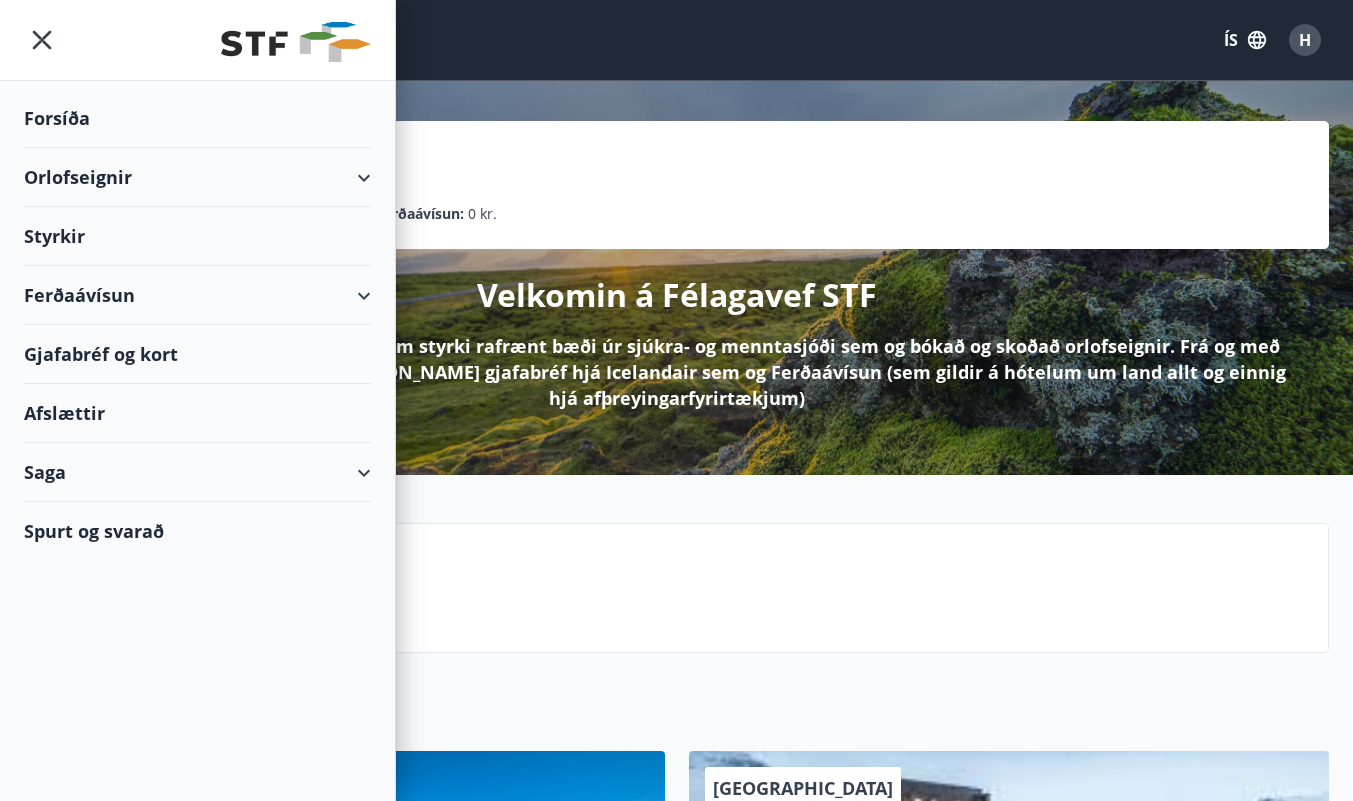 click on "Orlofseignir" at bounding box center (197, 177) 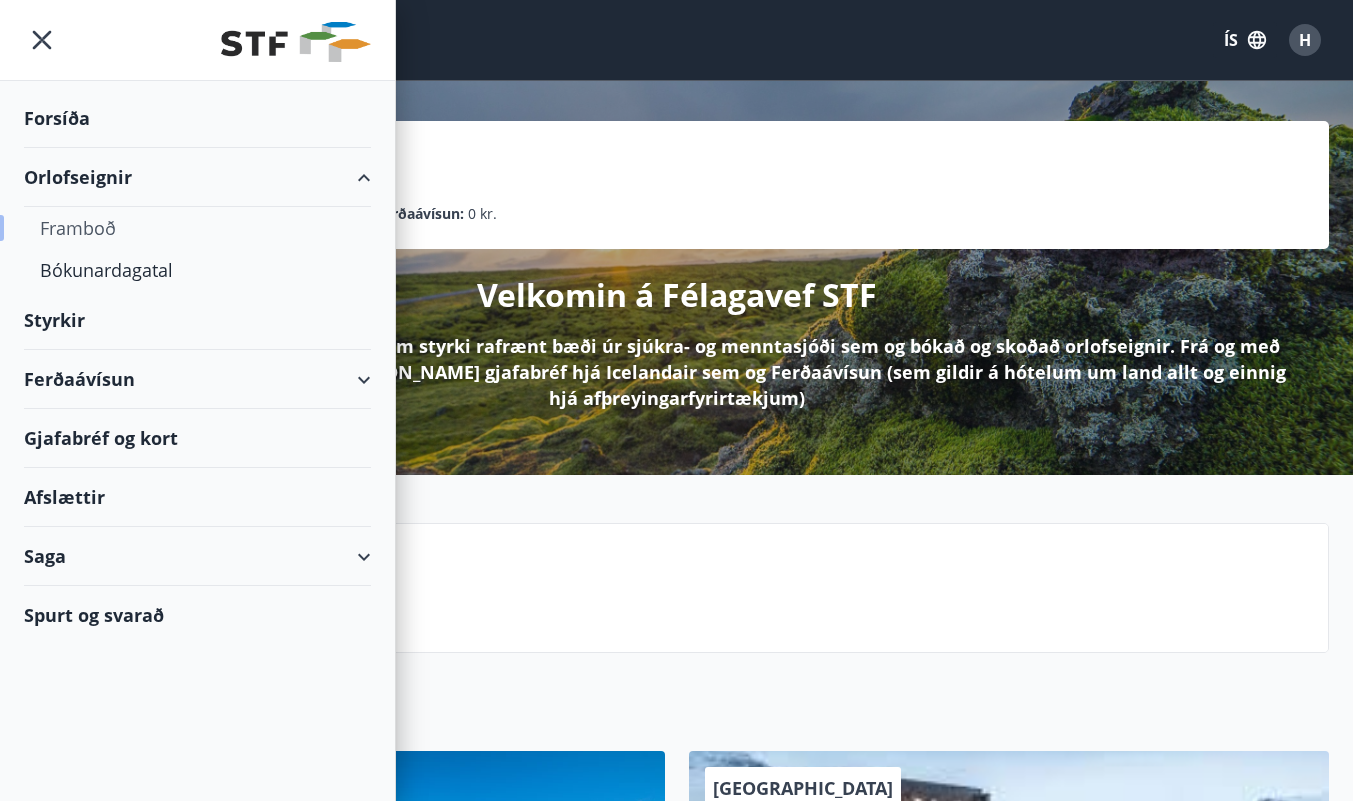 click on "Framboð" at bounding box center (197, 228) 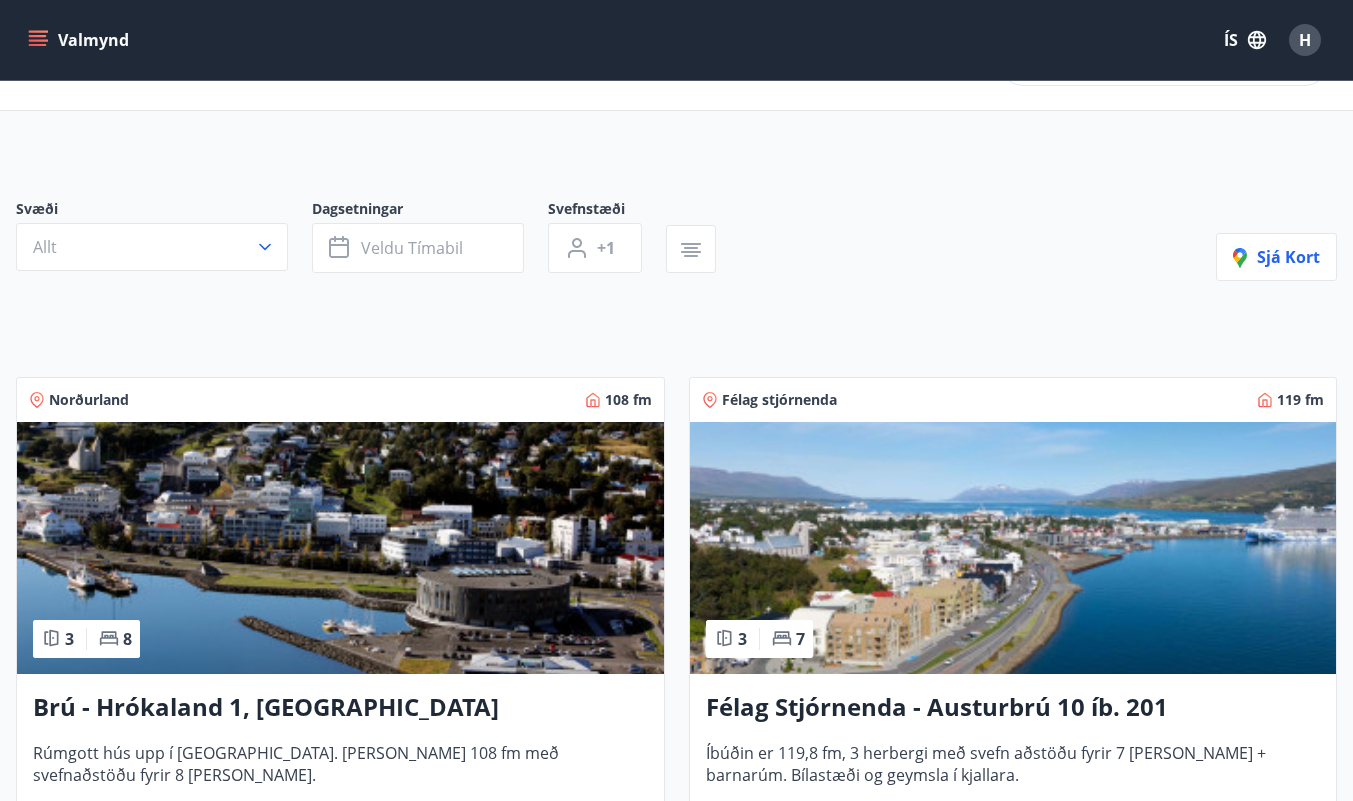 scroll, scrollTop: 0, scrollLeft: 0, axis: both 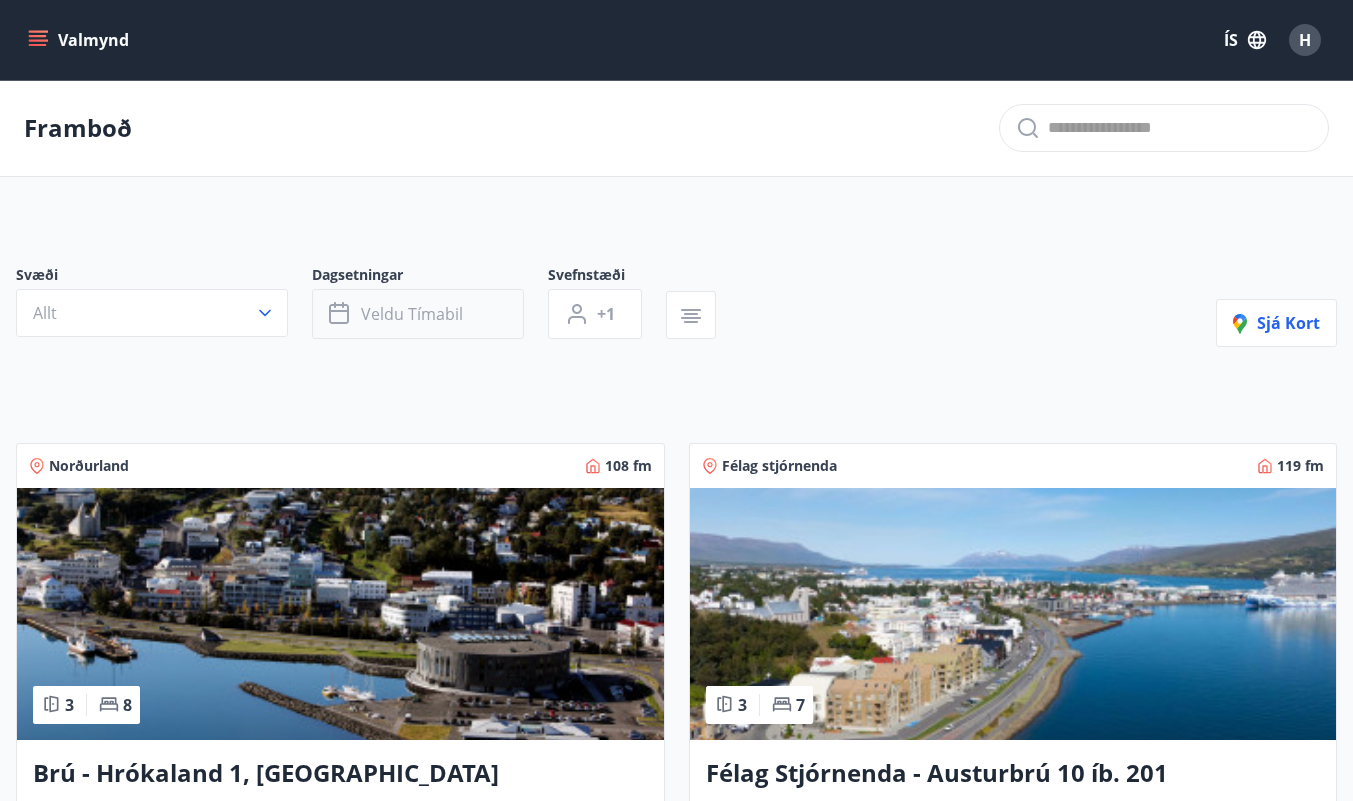 click 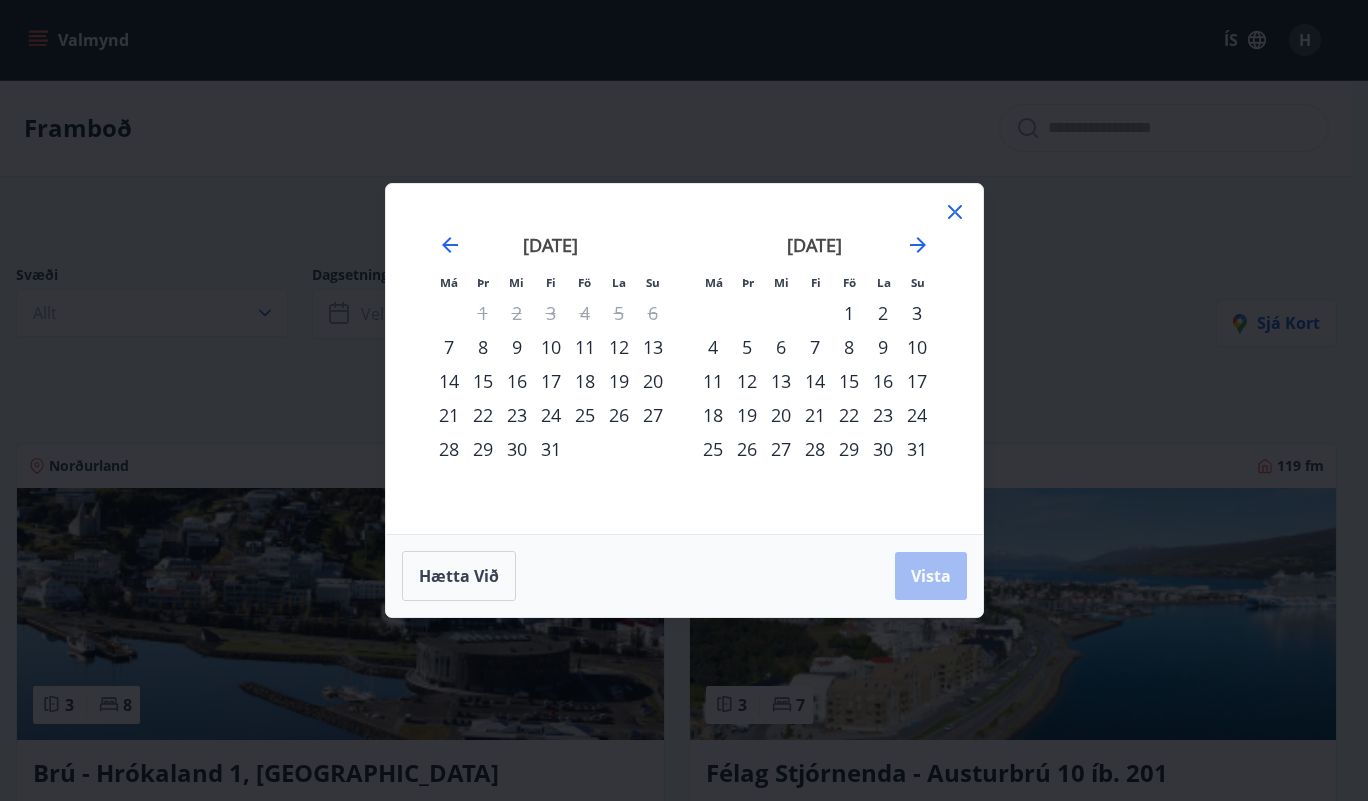 click on "21" at bounding box center (449, 415) 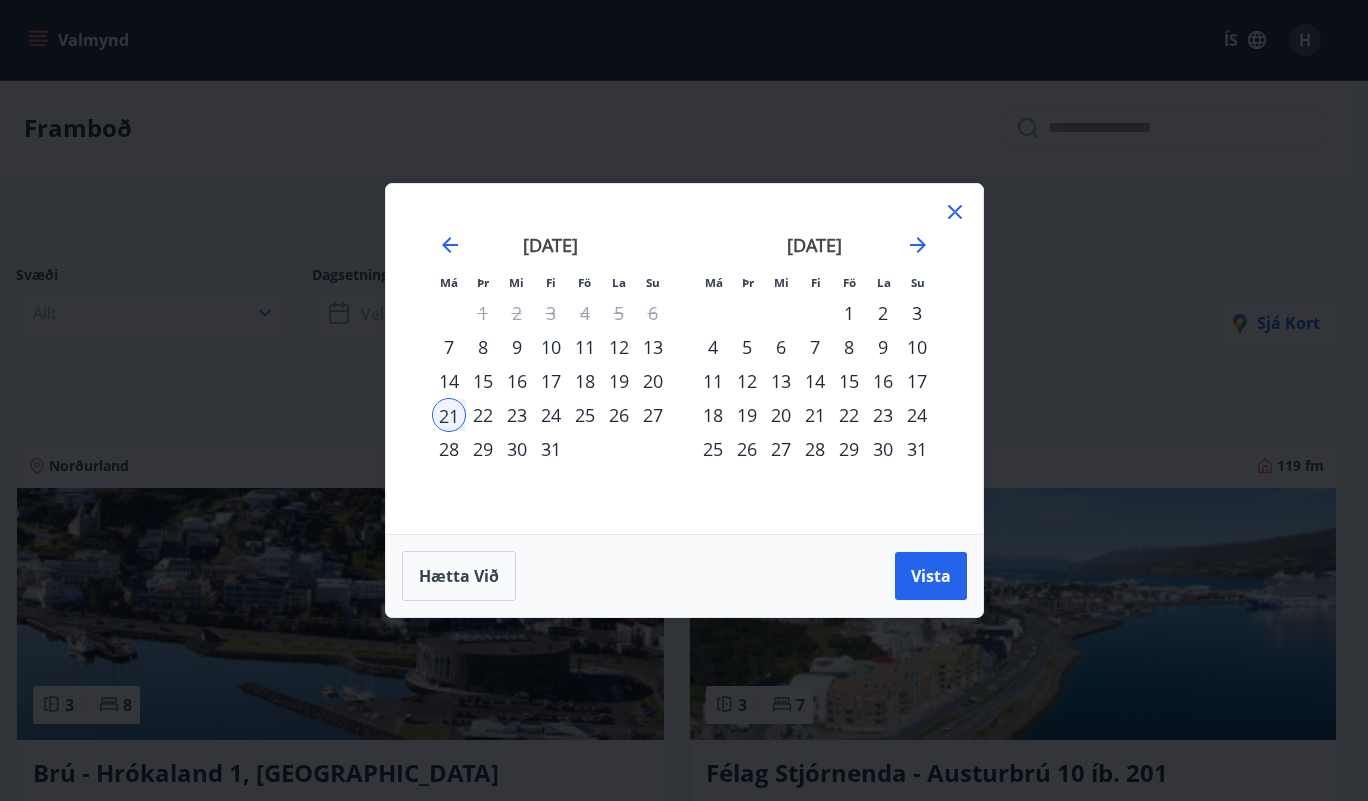 click on "27" at bounding box center (653, 415) 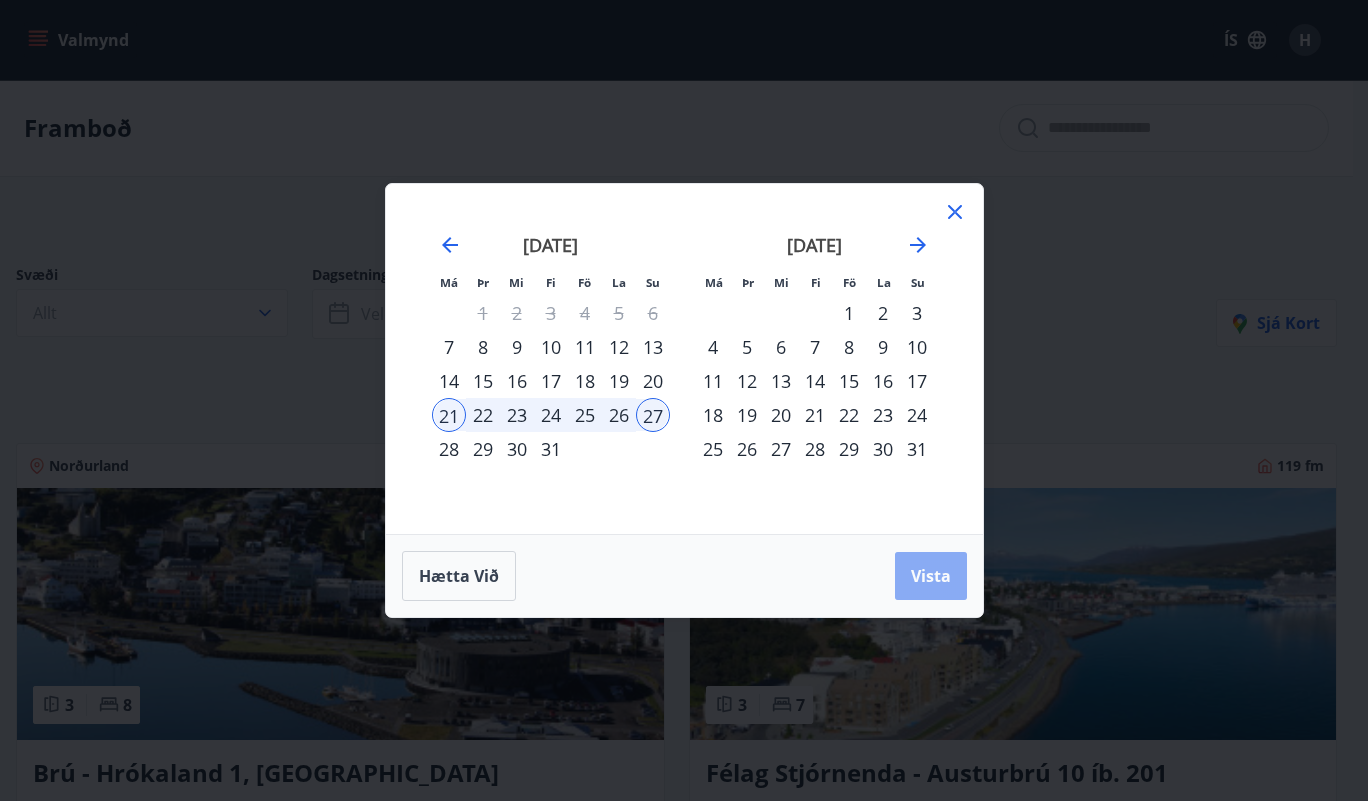 click on "Vista" at bounding box center [931, 576] 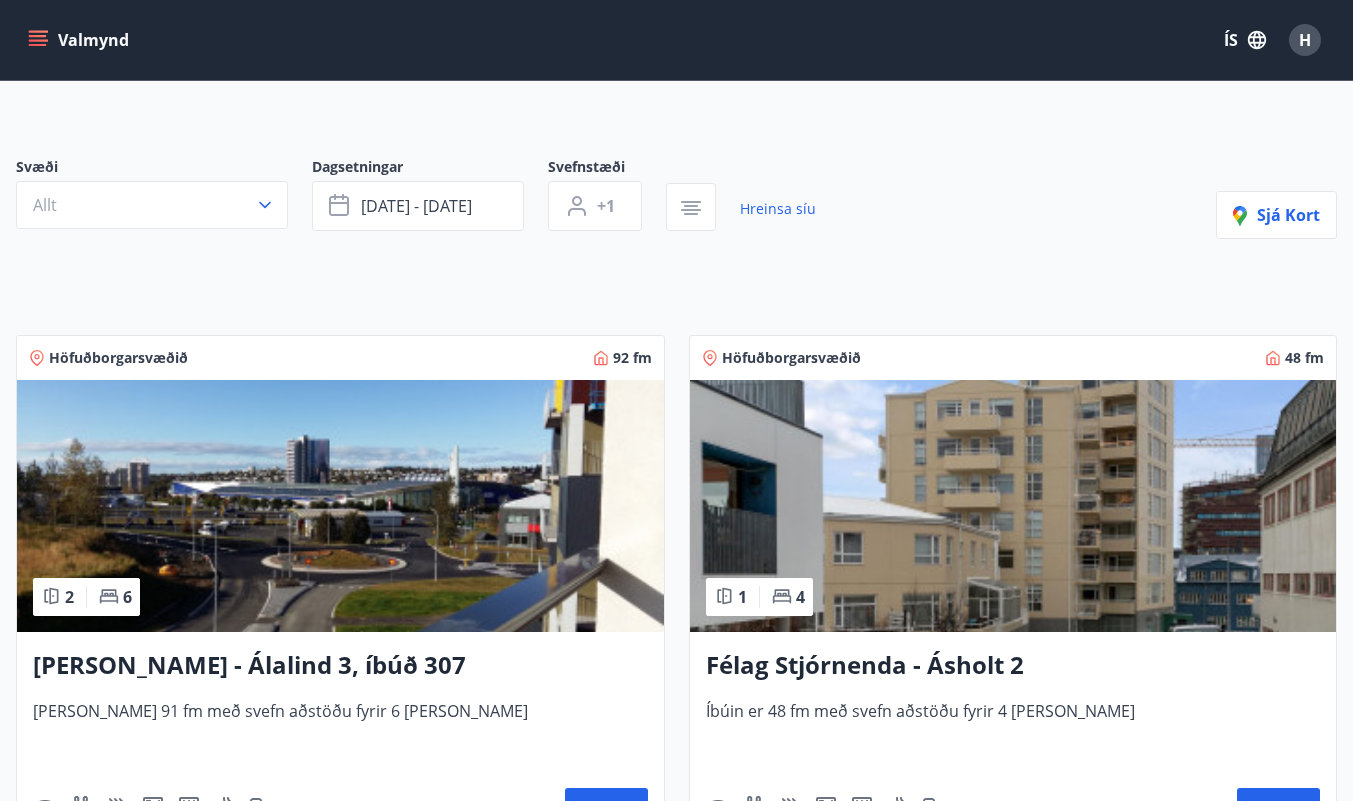 scroll, scrollTop: 0, scrollLeft: 0, axis: both 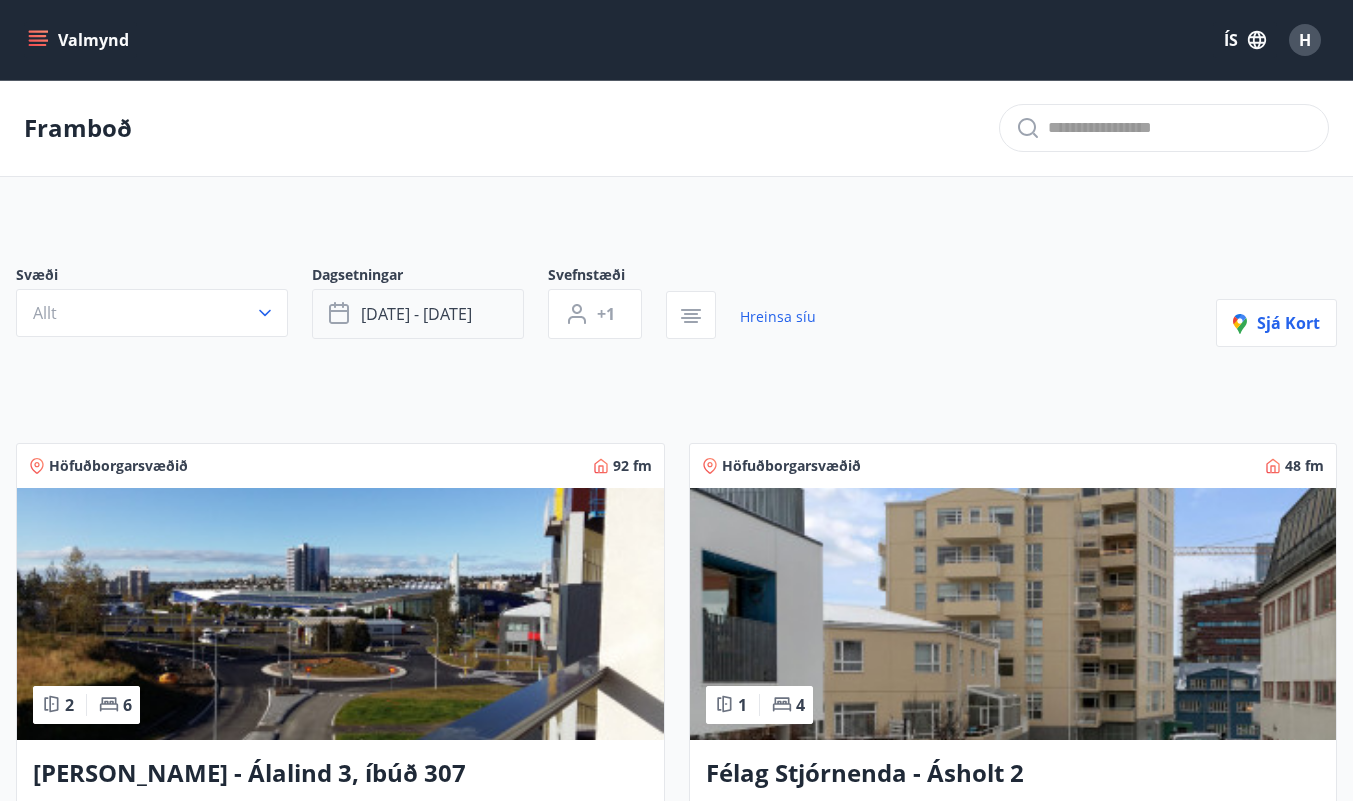 click on "[DATE] - [DATE]" at bounding box center (416, 314) 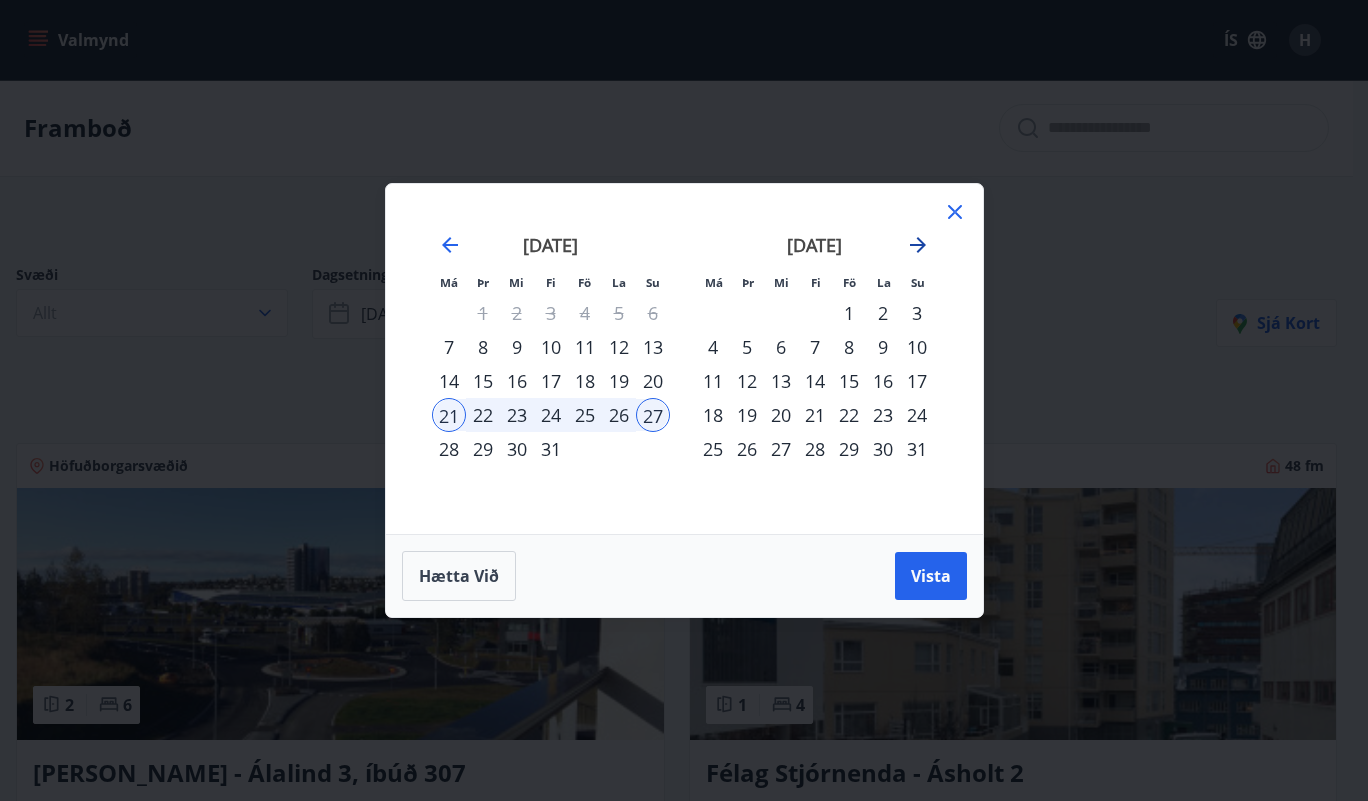click 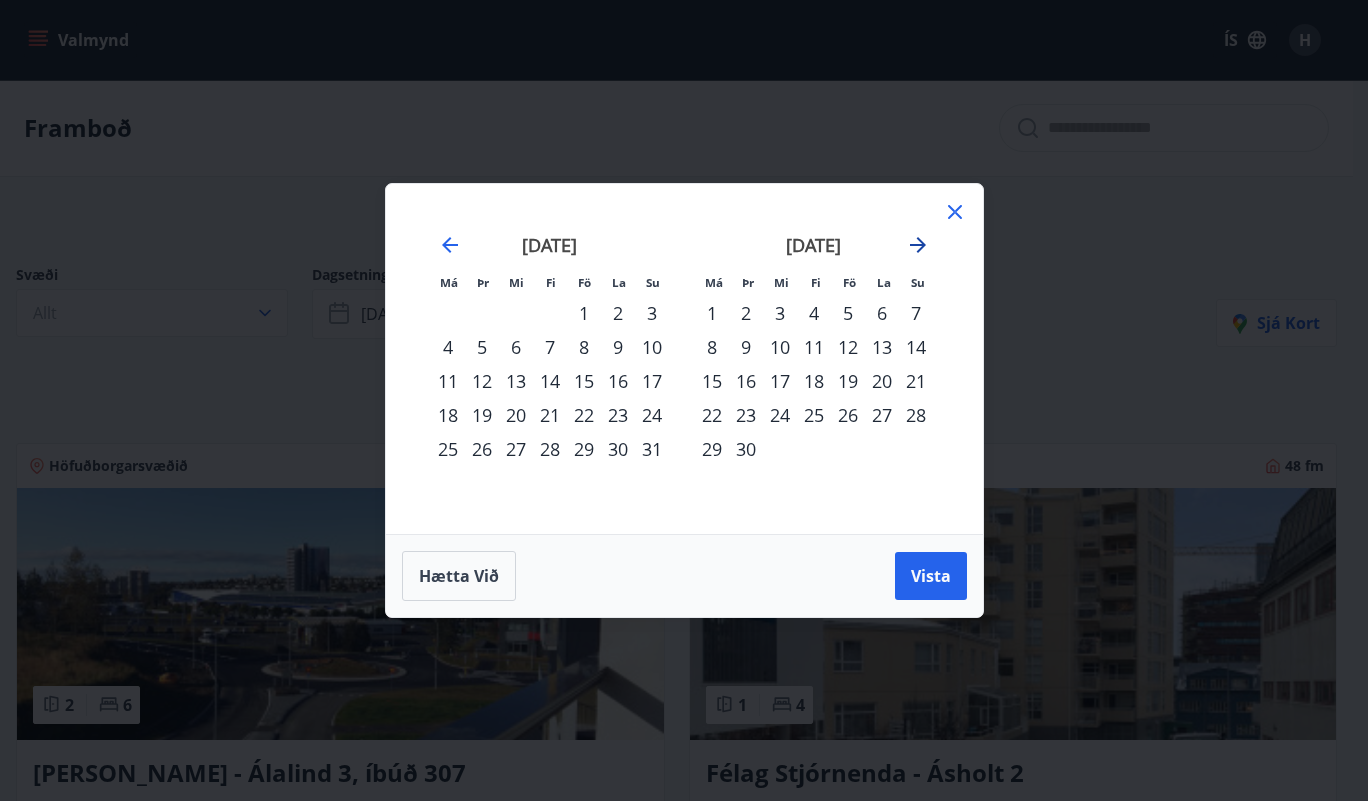 click 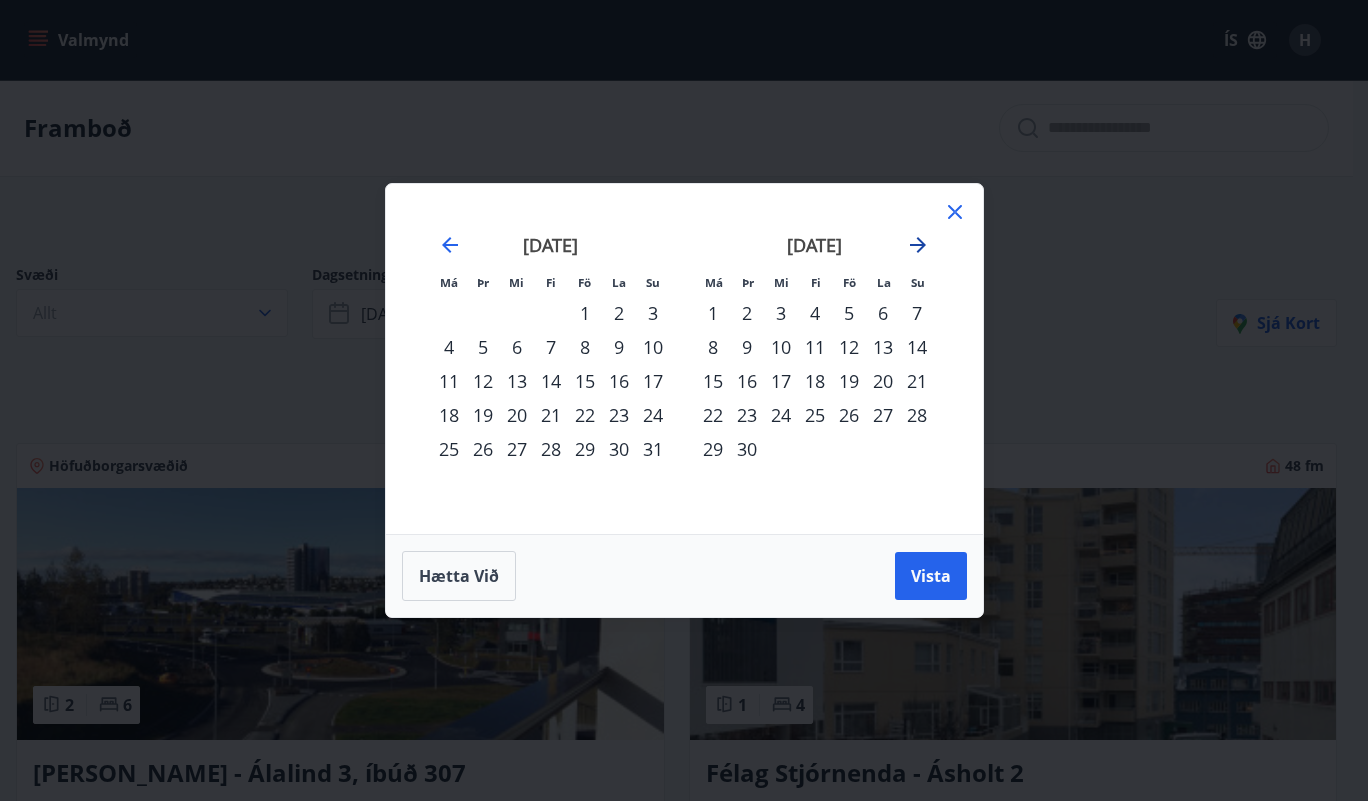 click 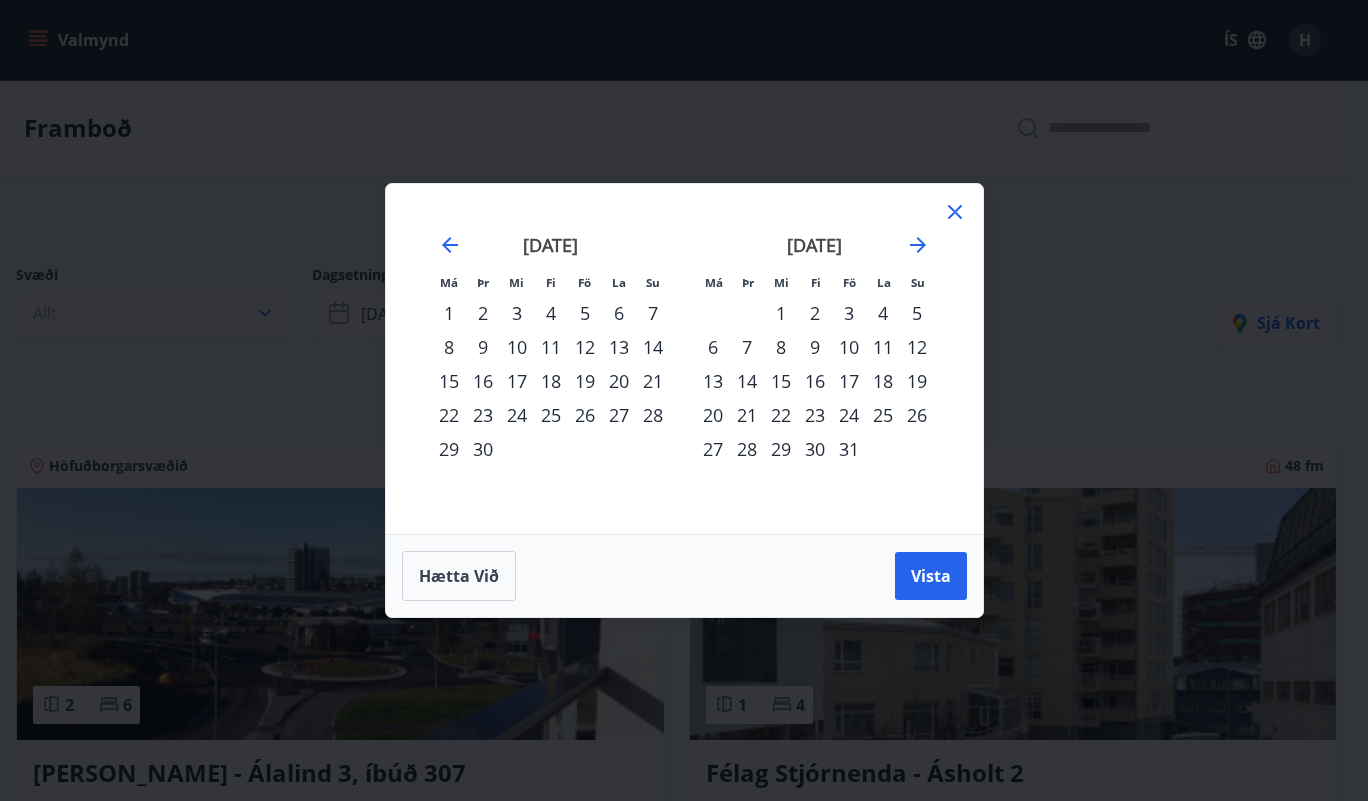 click on "13" at bounding box center [713, 381] 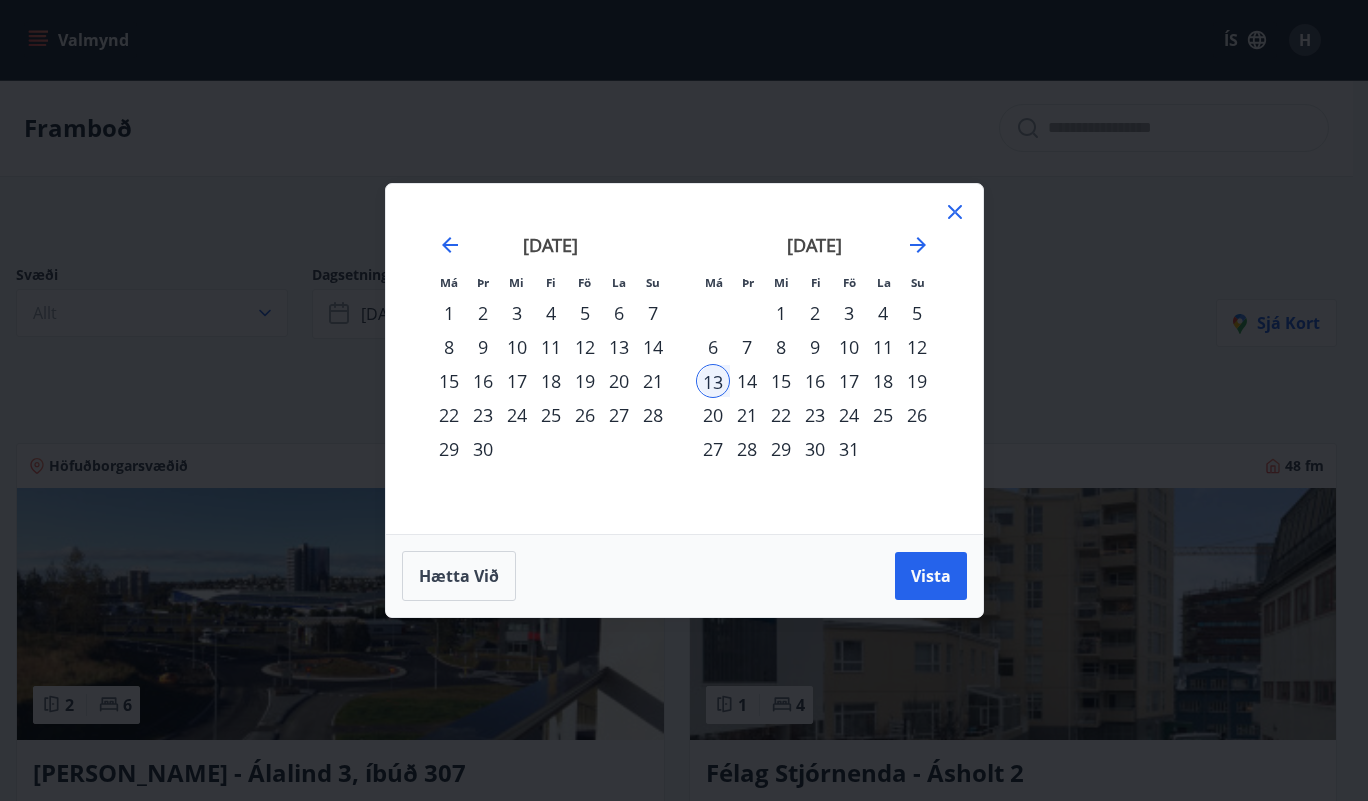 click on "19" at bounding box center [917, 381] 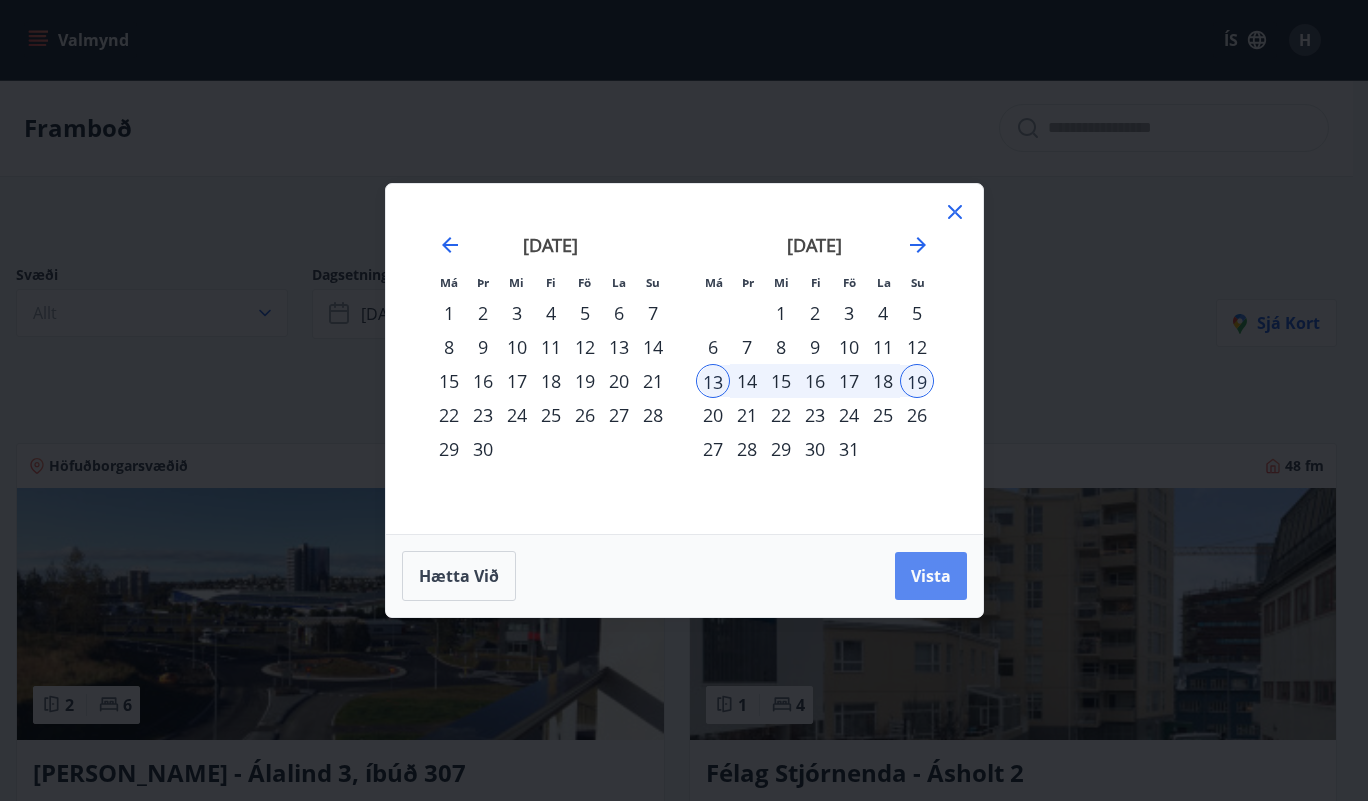 click on "Vista" at bounding box center (931, 576) 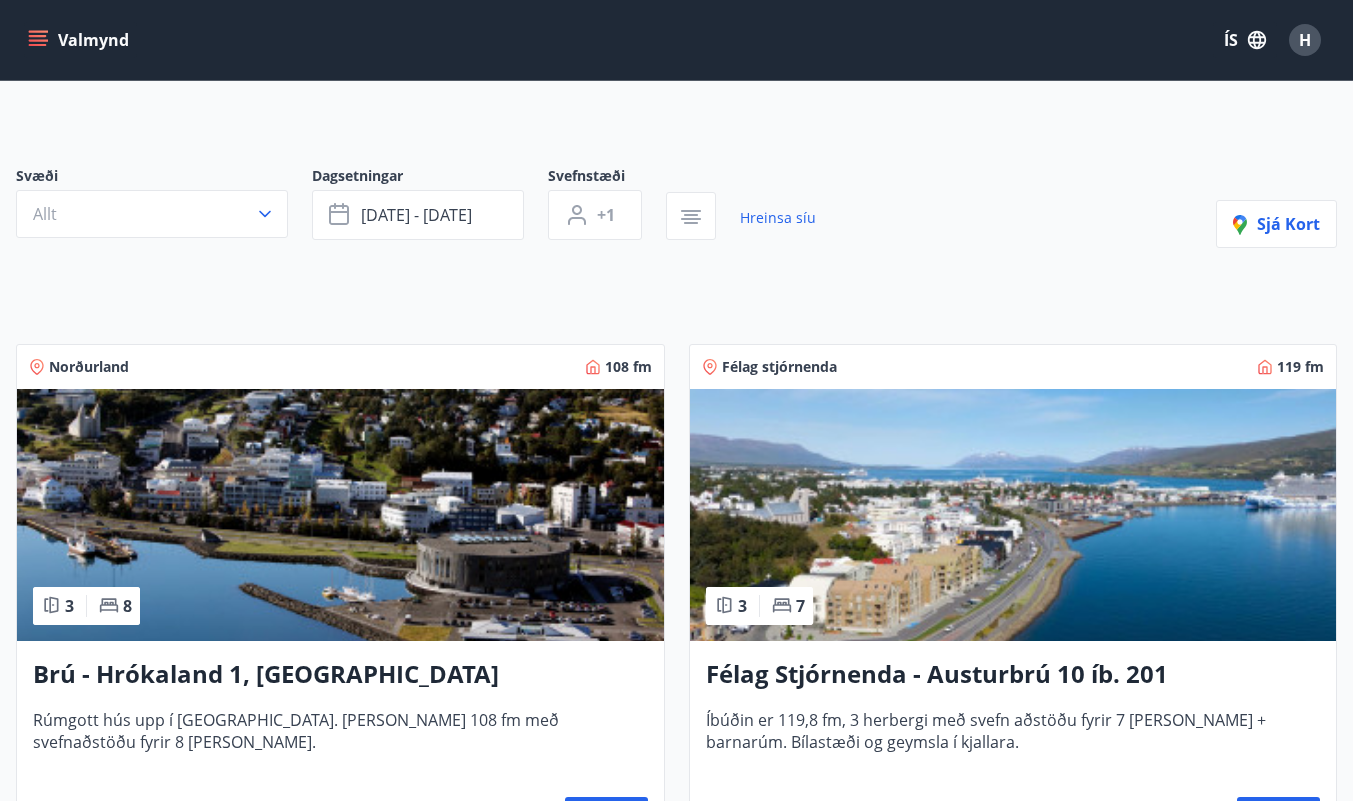 scroll, scrollTop: 0, scrollLeft: 0, axis: both 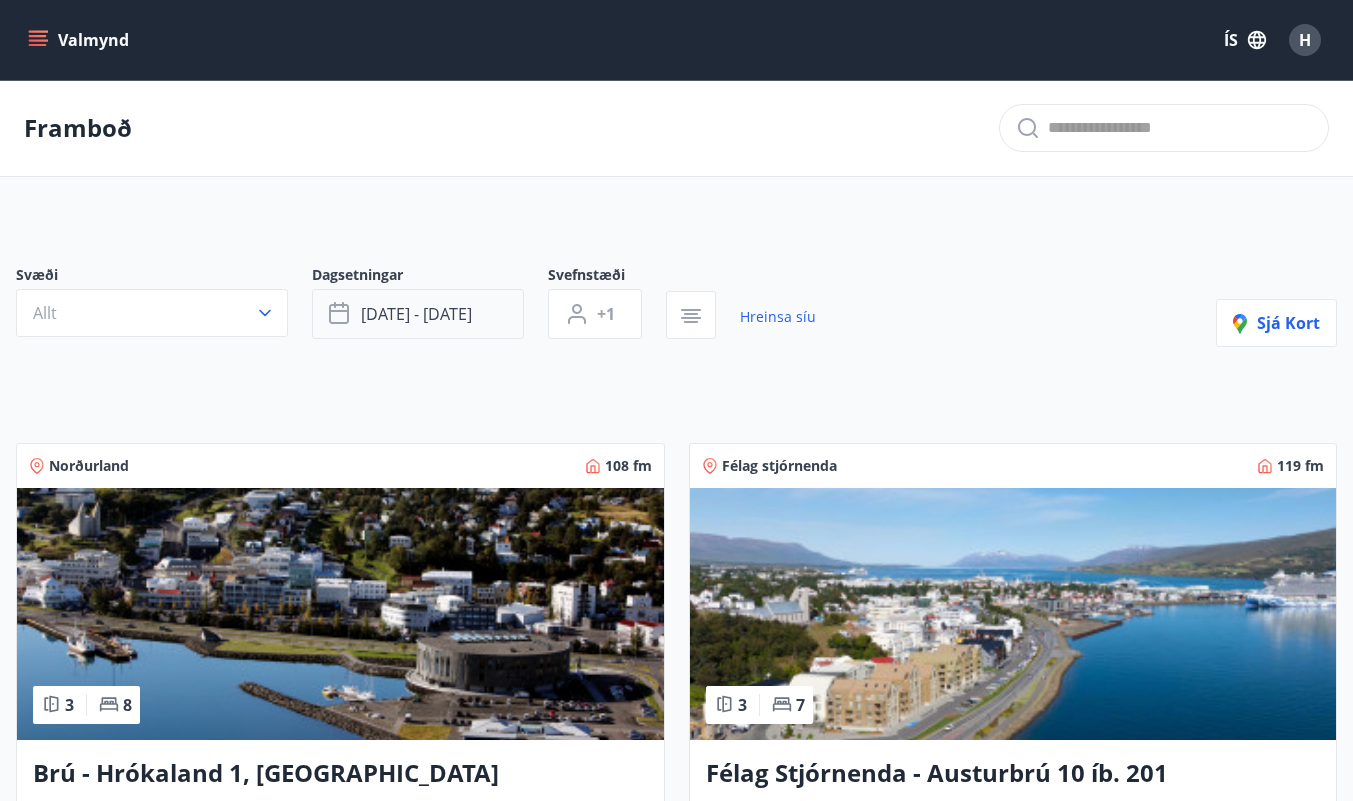 click on "[DATE] - [DATE]" at bounding box center (416, 314) 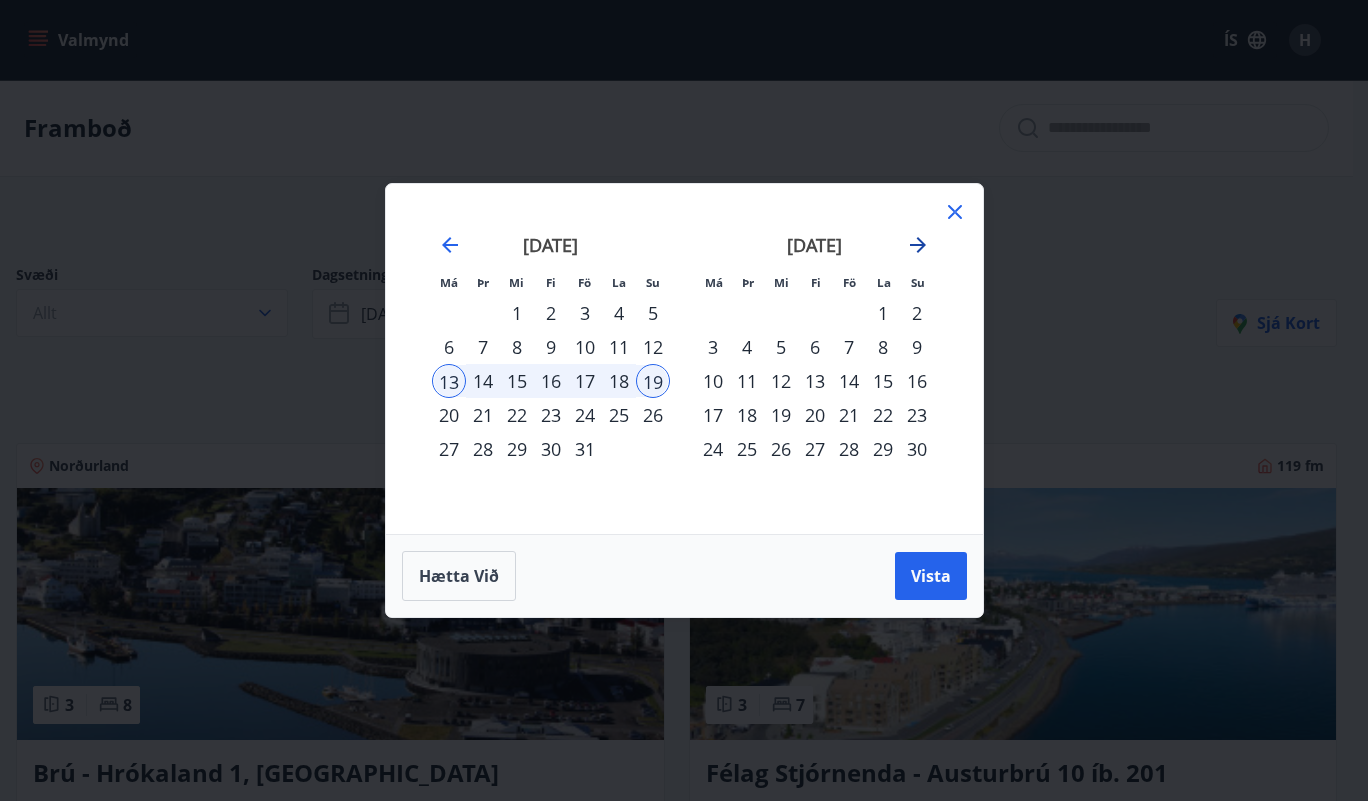 click 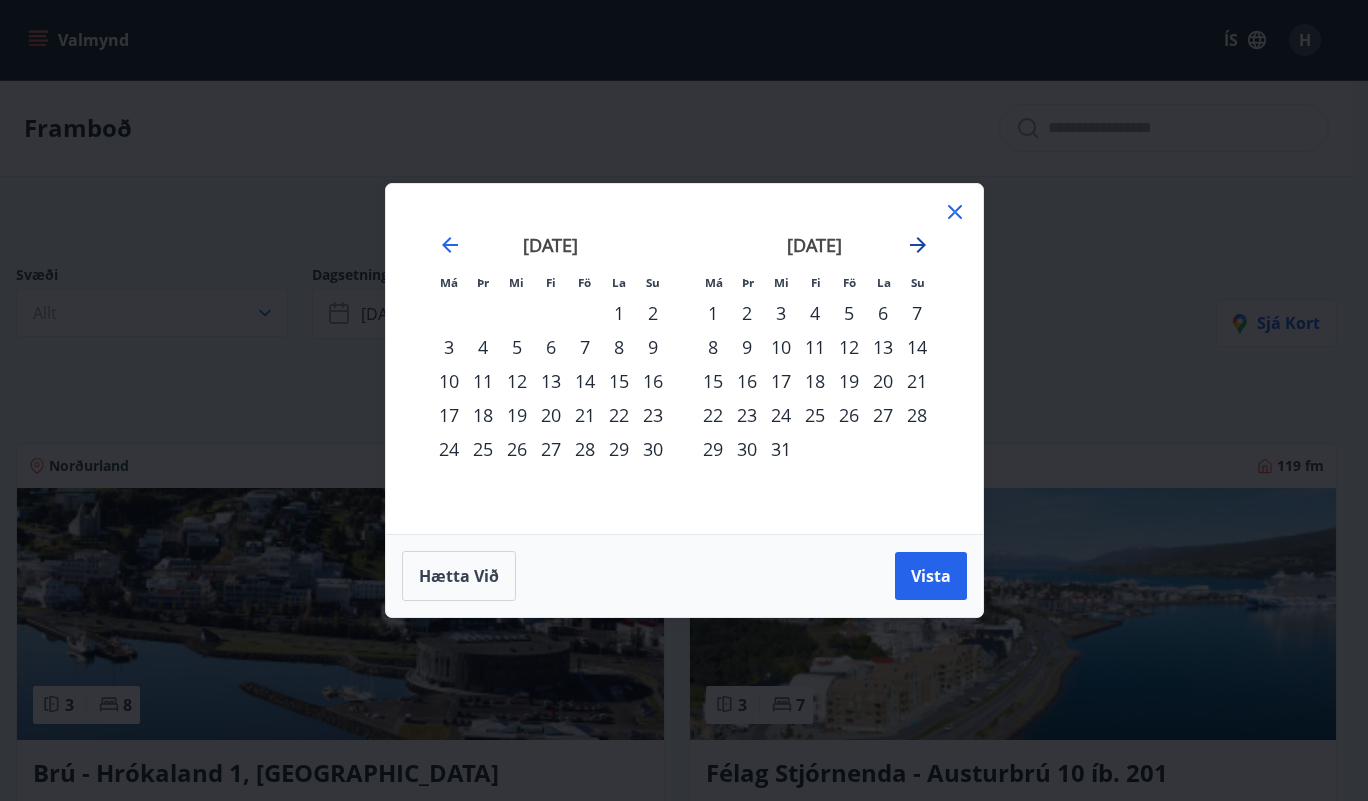click 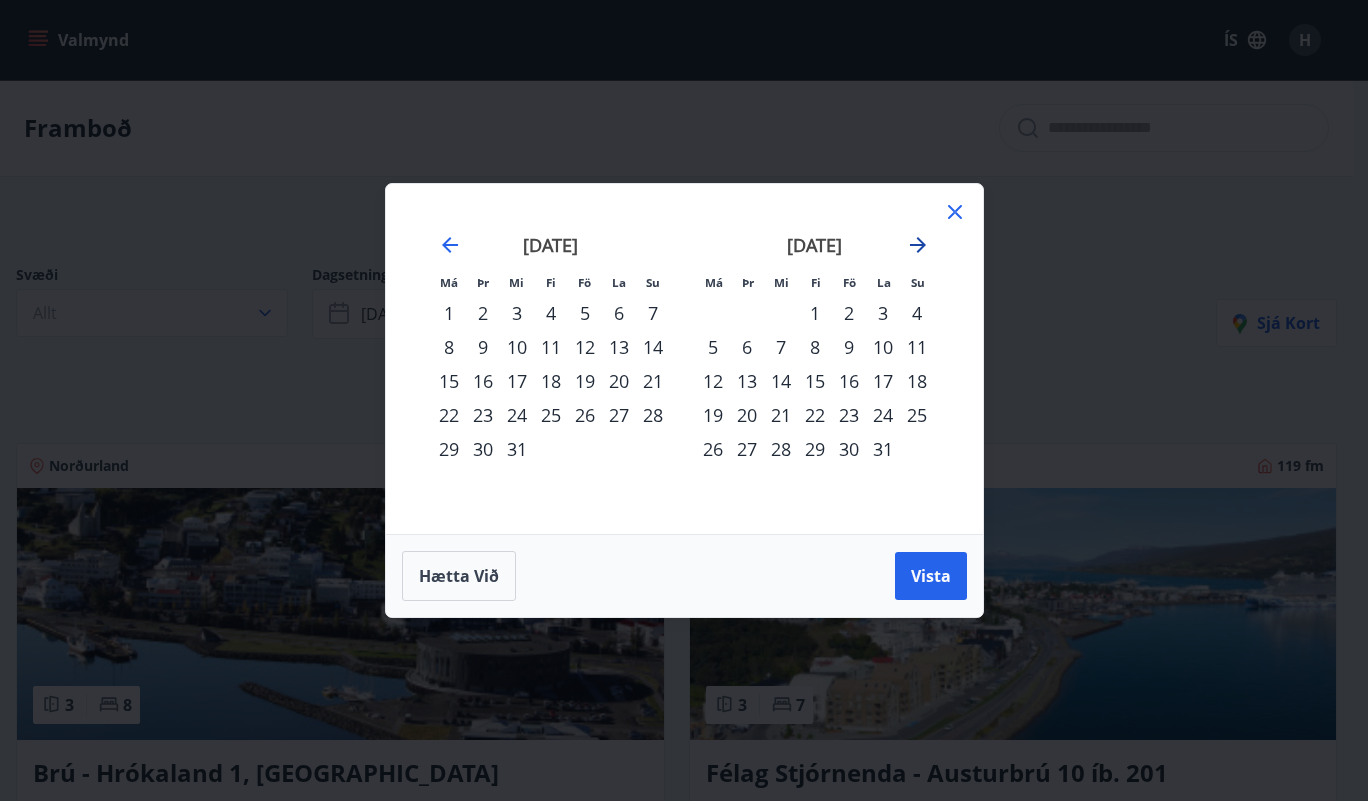 click 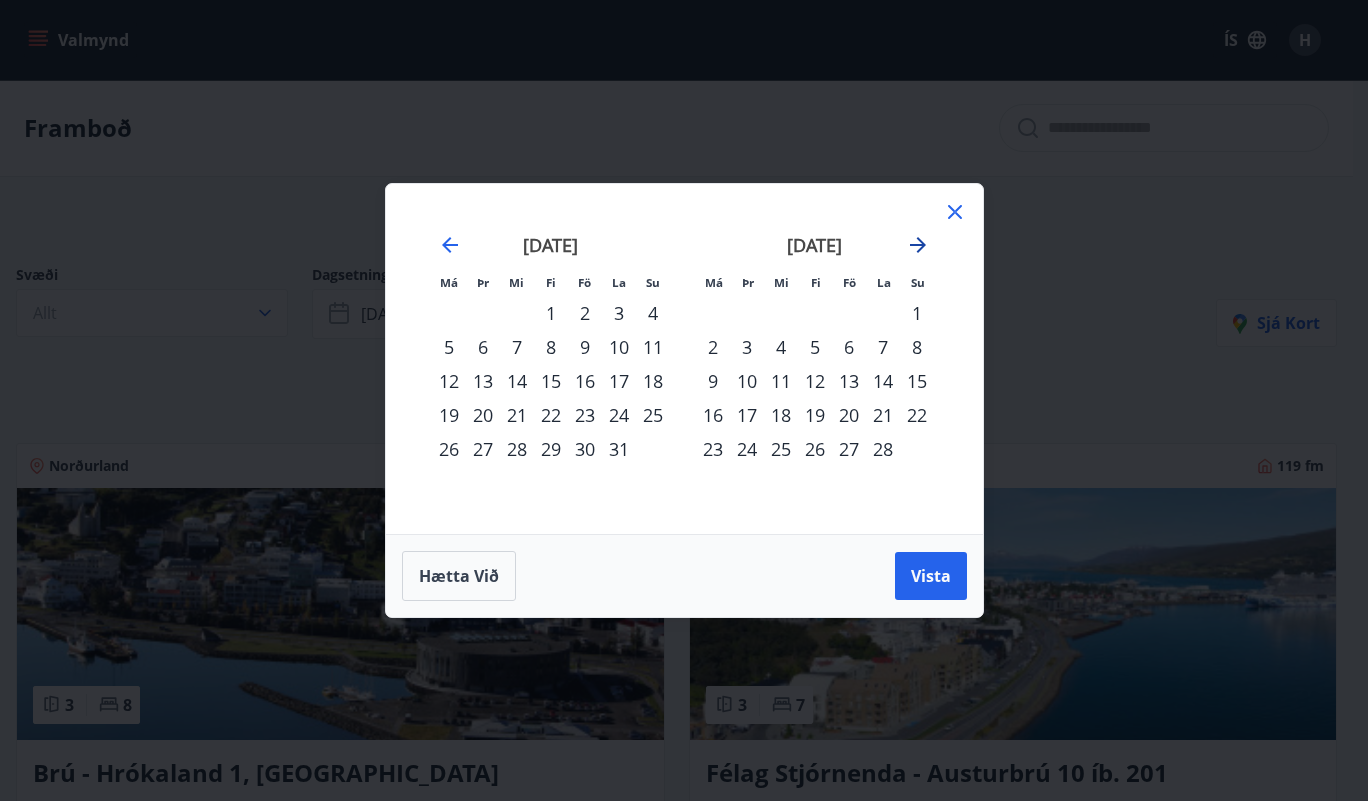 click 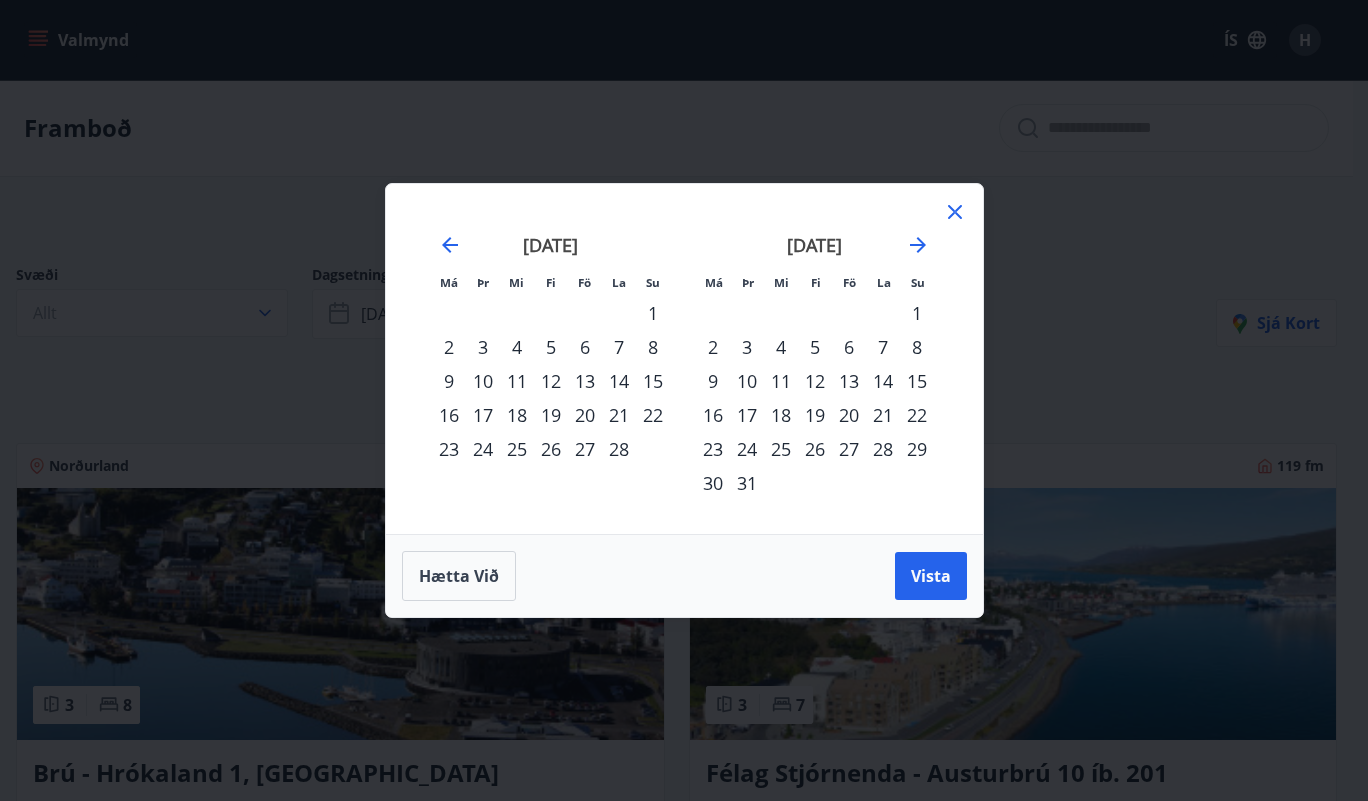 click on "13" at bounding box center [585, 381] 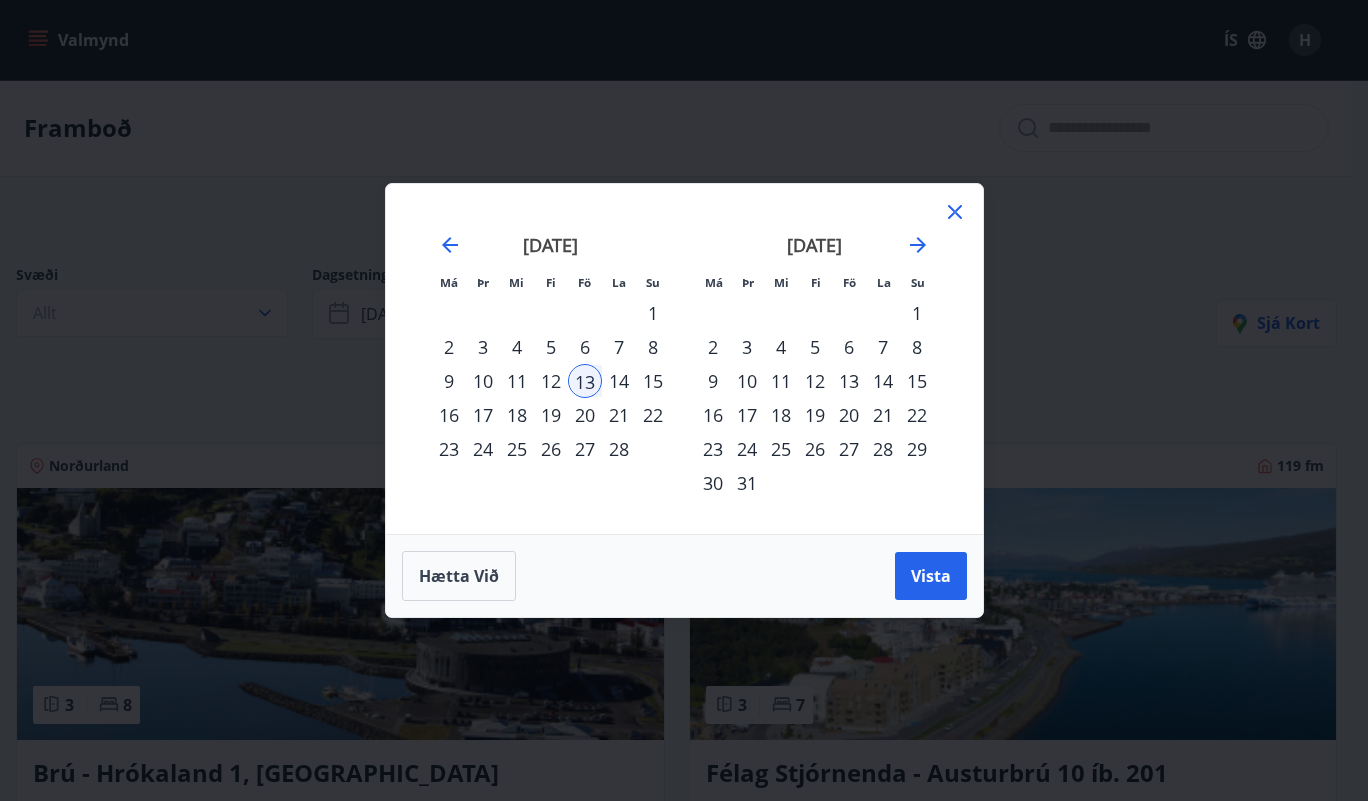click on "20" at bounding box center (585, 415) 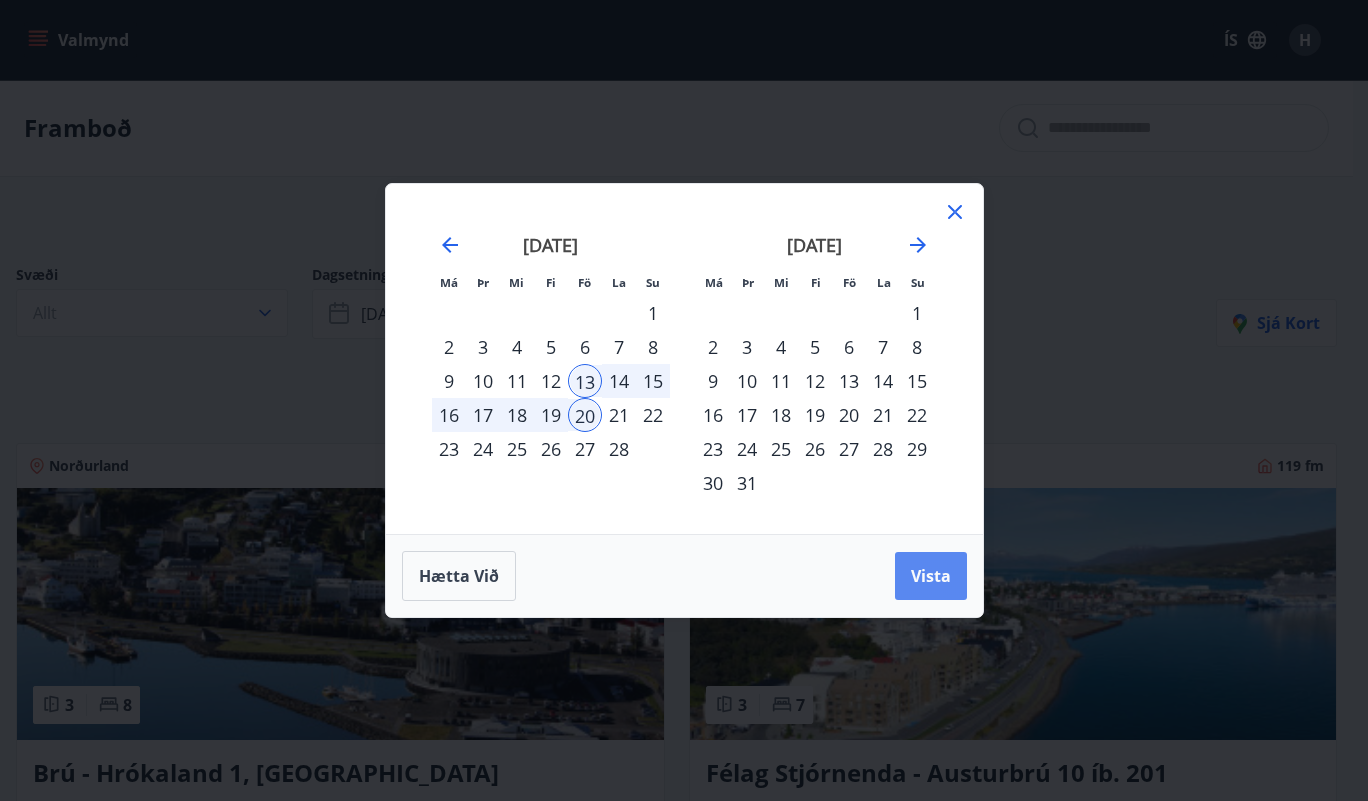 click on "Vista" at bounding box center [931, 576] 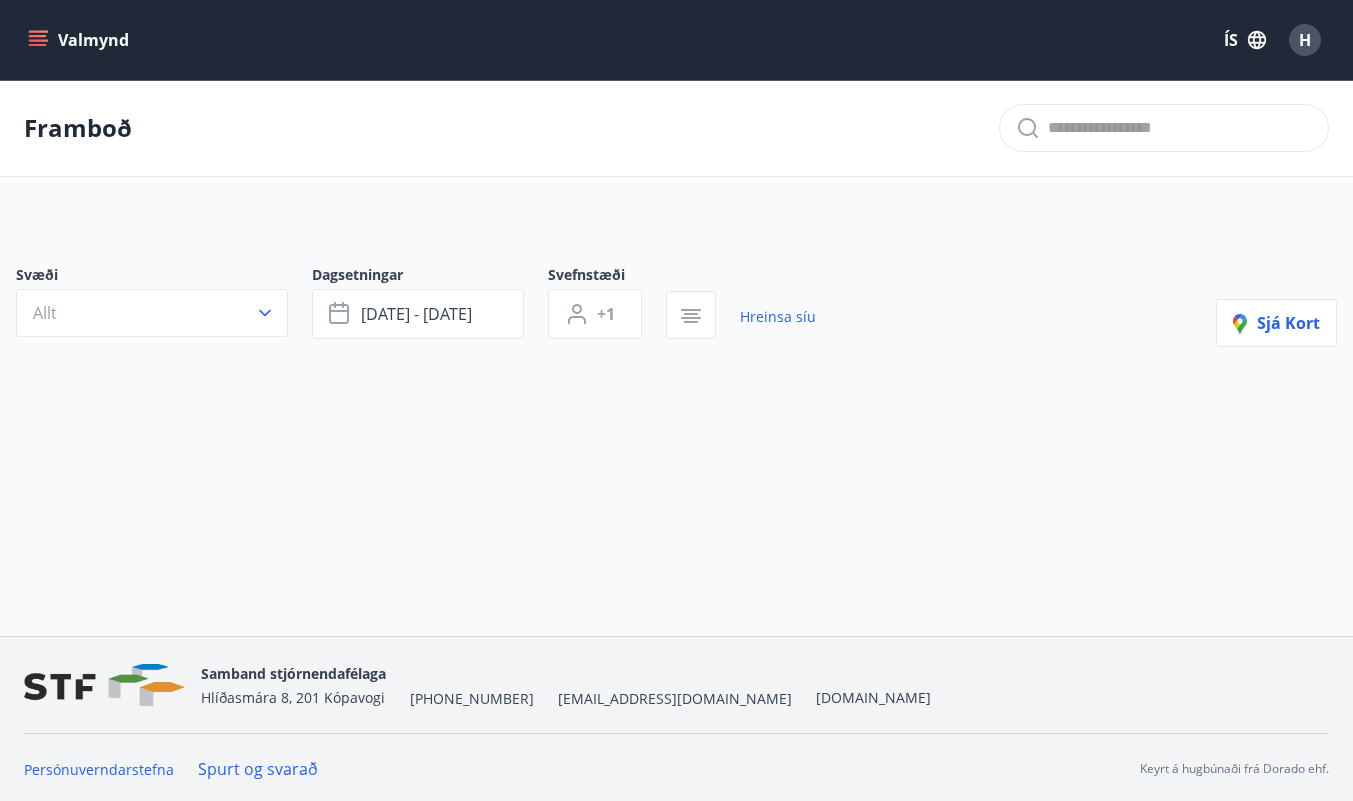 click 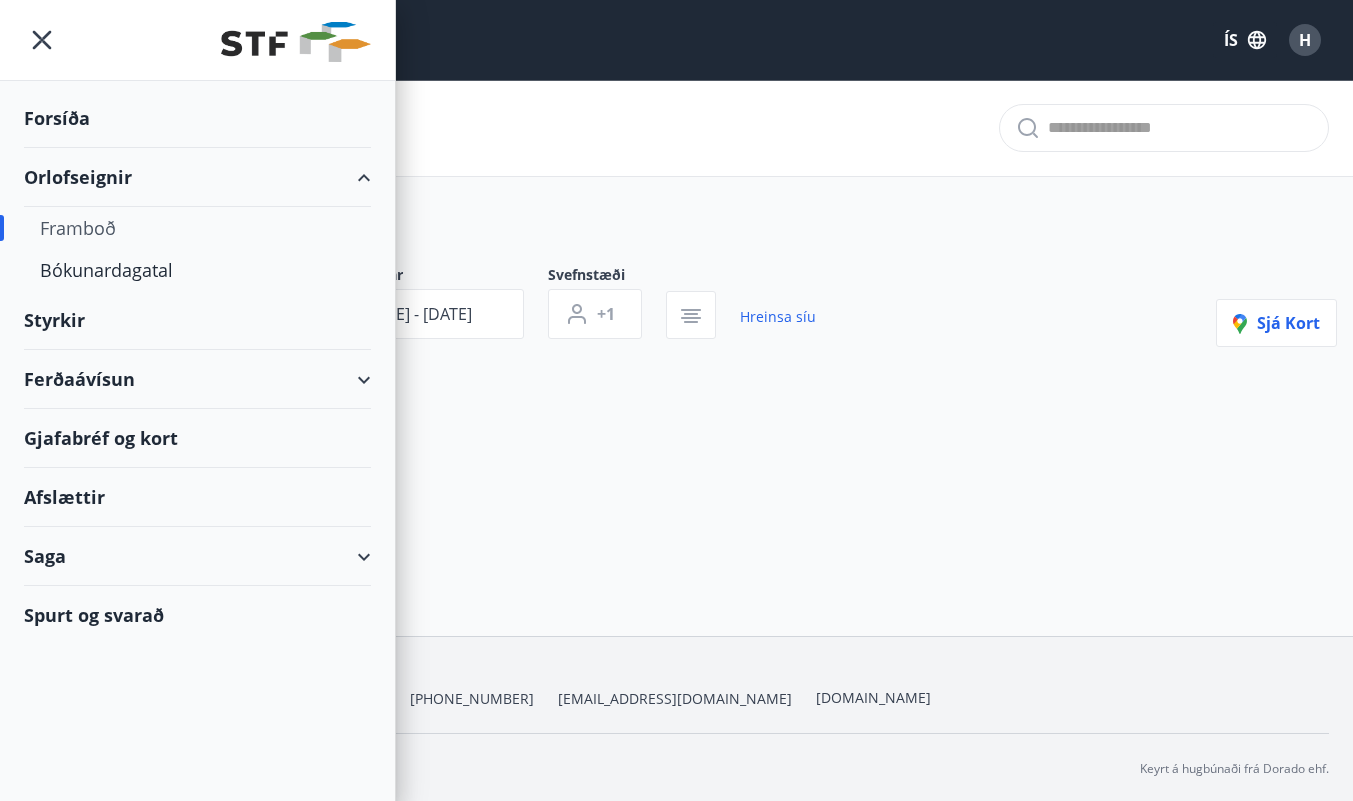 click on "Gjafabréf og kort" at bounding box center (197, 438) 